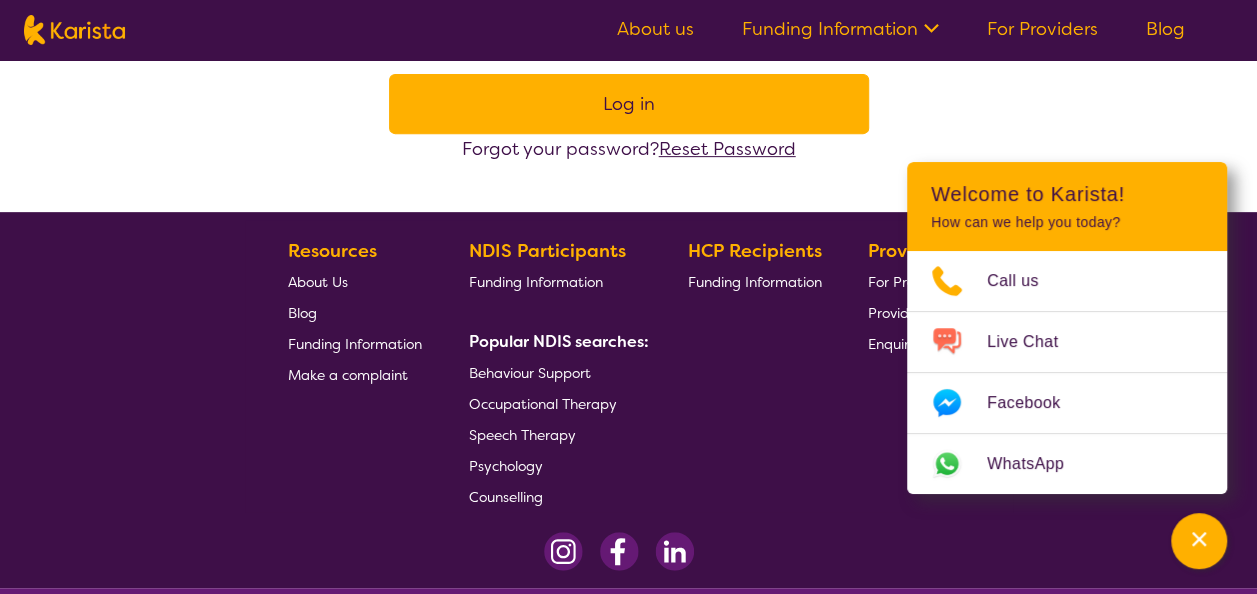 scroll, scrollTop: 358, scrollLeft: 0, axis: vertical 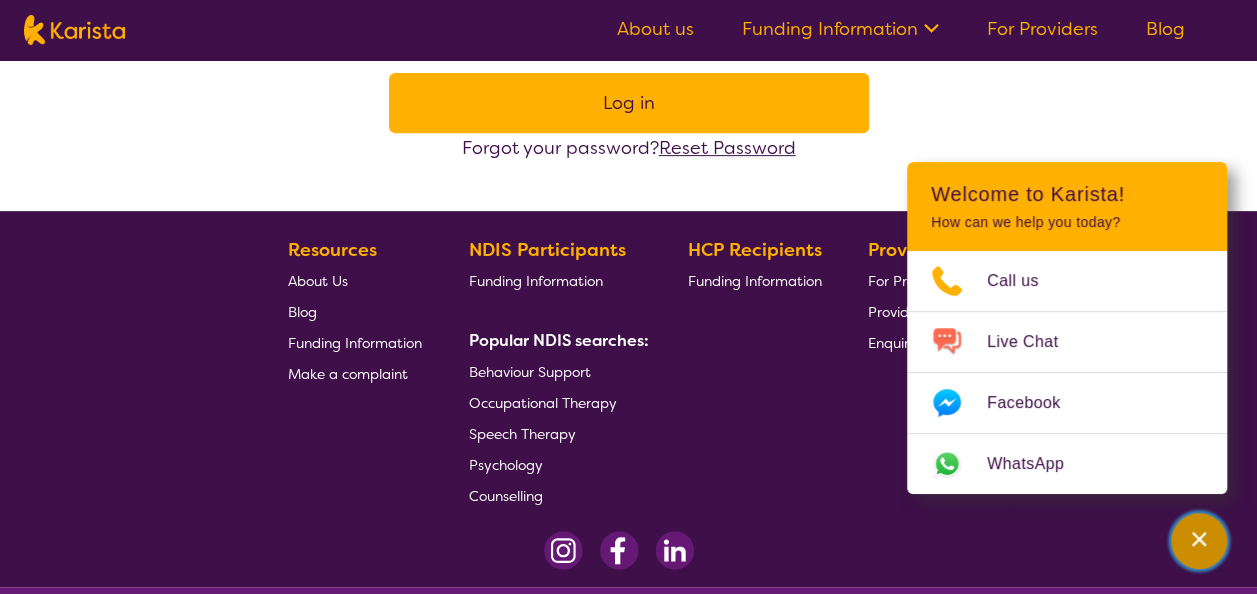 click 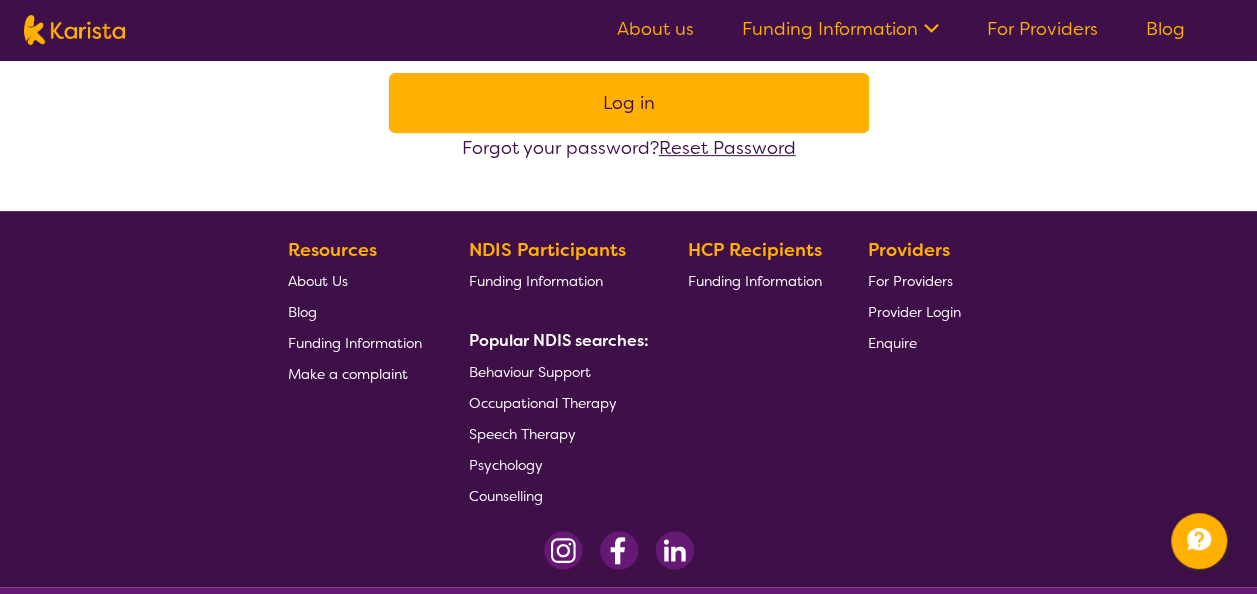 click on "For Providers" at bounding box center [1042, 29] 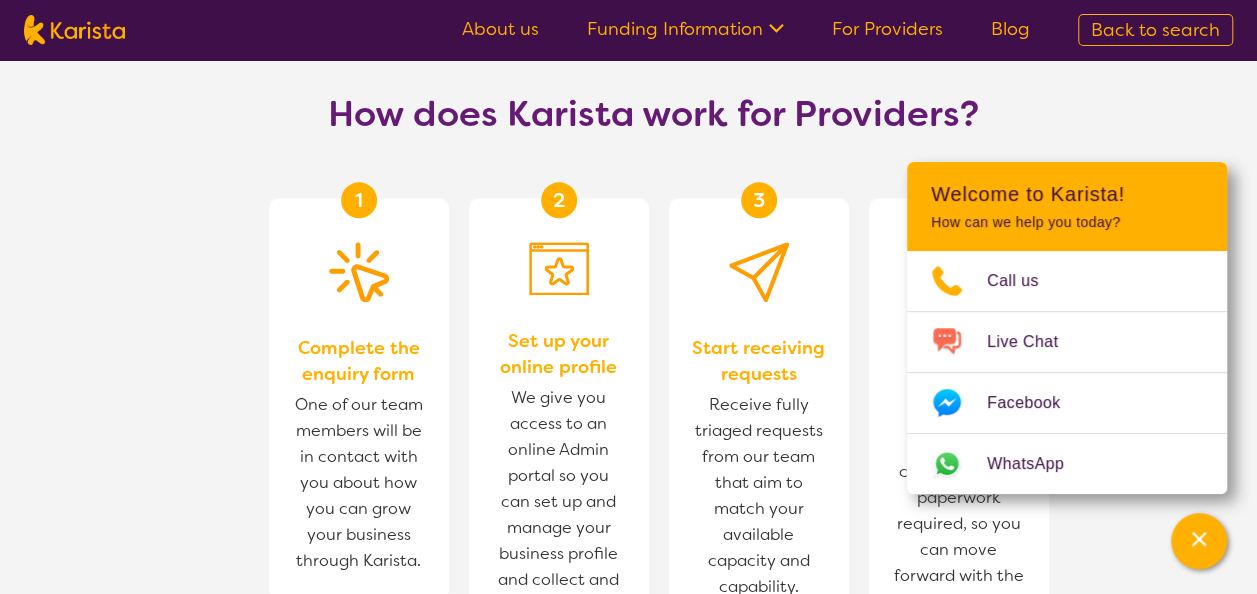 scroll, scrollTop: 1066, scrollLeft: 0, axis: vertical 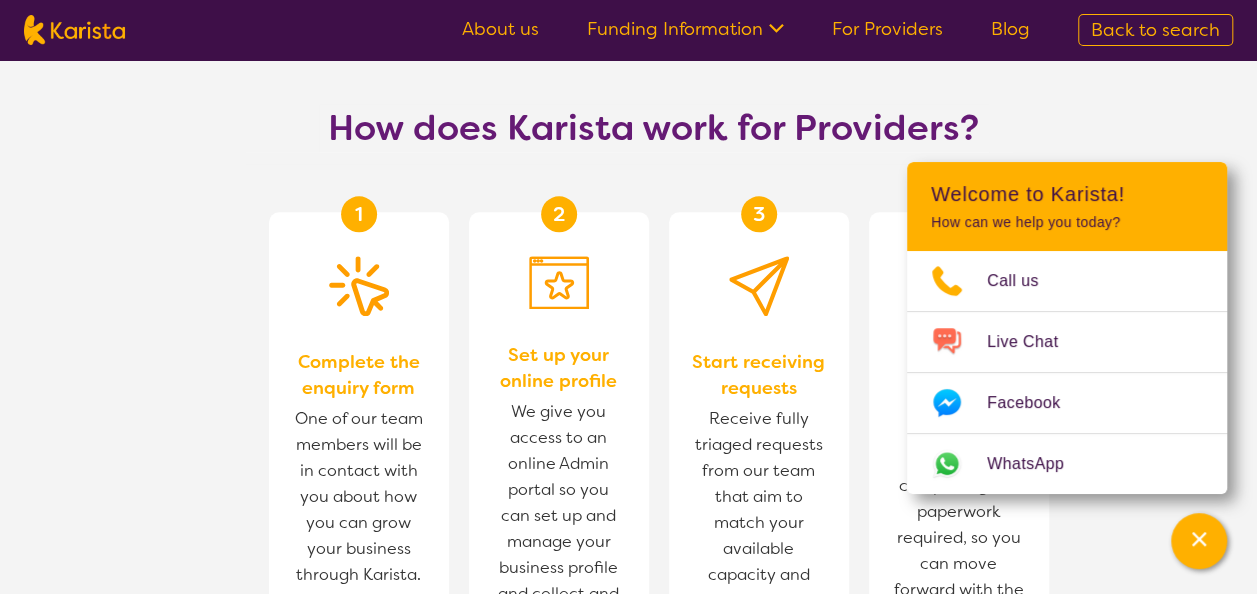 click on "How does Karista work for Providers?" at bounding box center (654, 128) 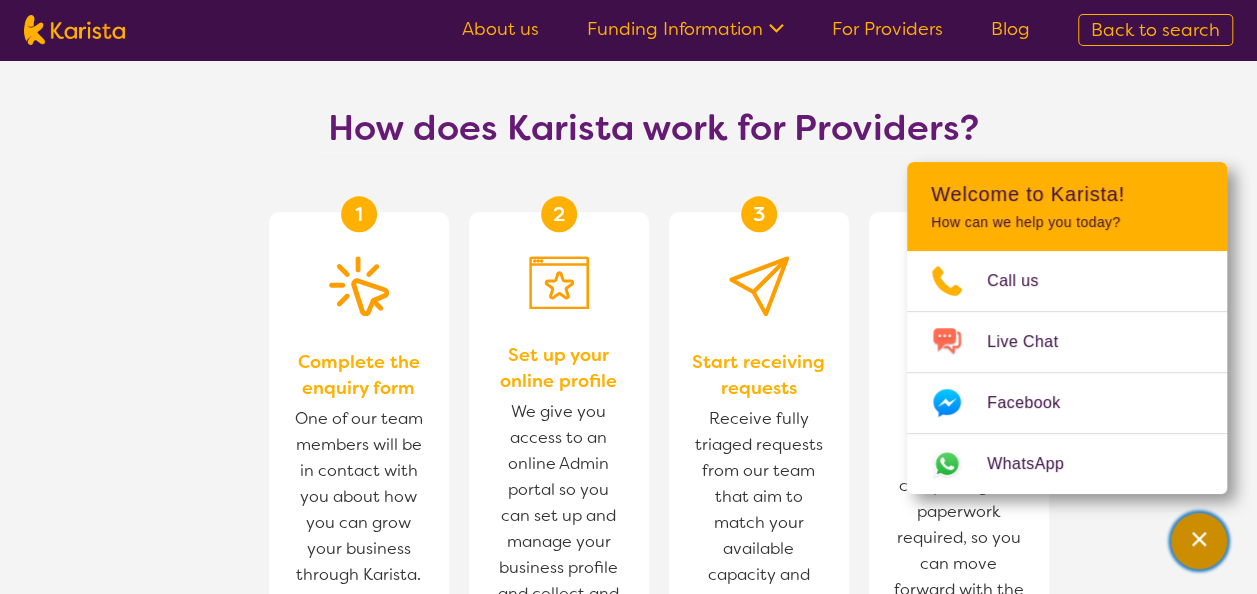 click 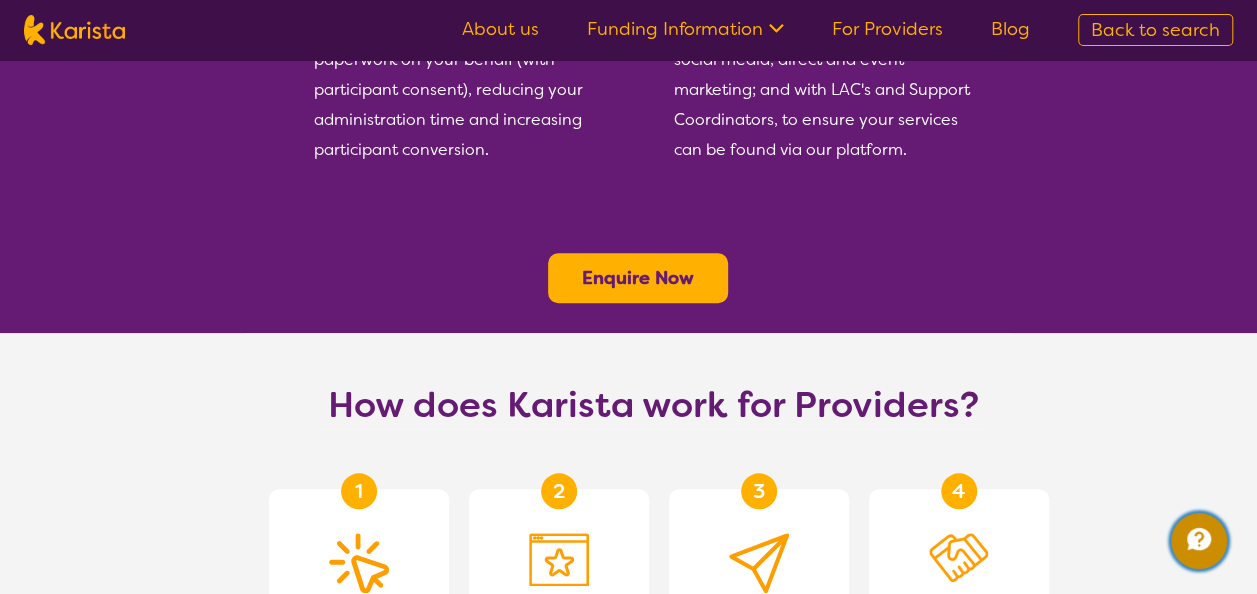 scroll, scrollTop: 786, scrollLeft: 0, axis: vertical 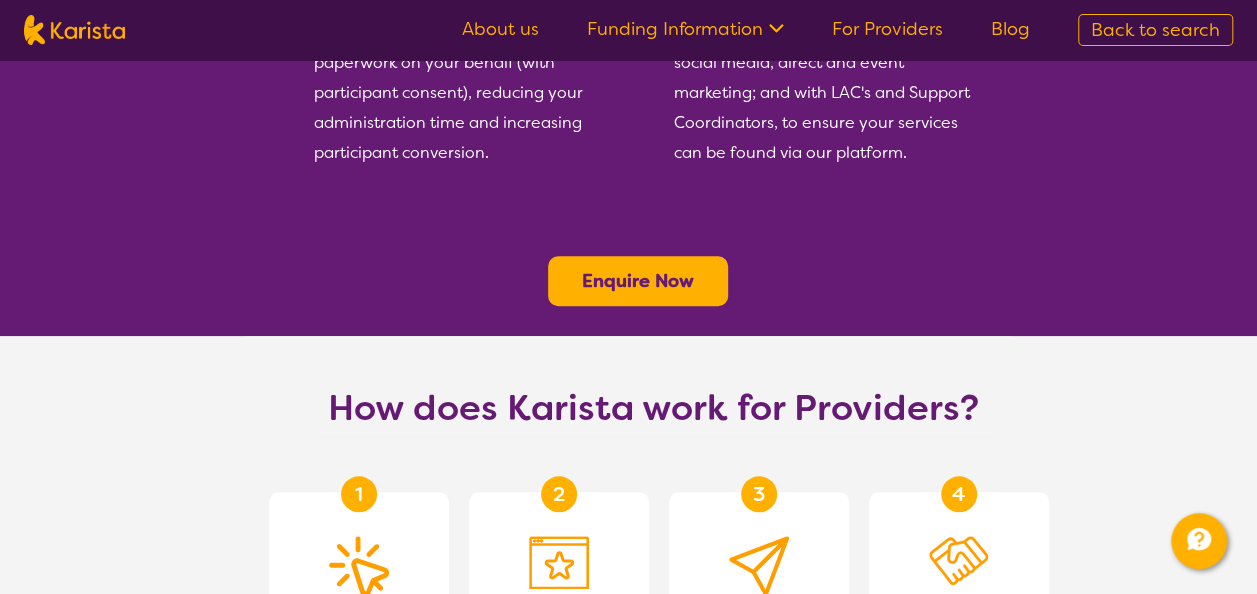 click on "About us Funding Information NDIS - National Disability Insurance Scheme HCP -  Home Care Package Funding For Providers Blog" at bounding box center (746, 30) 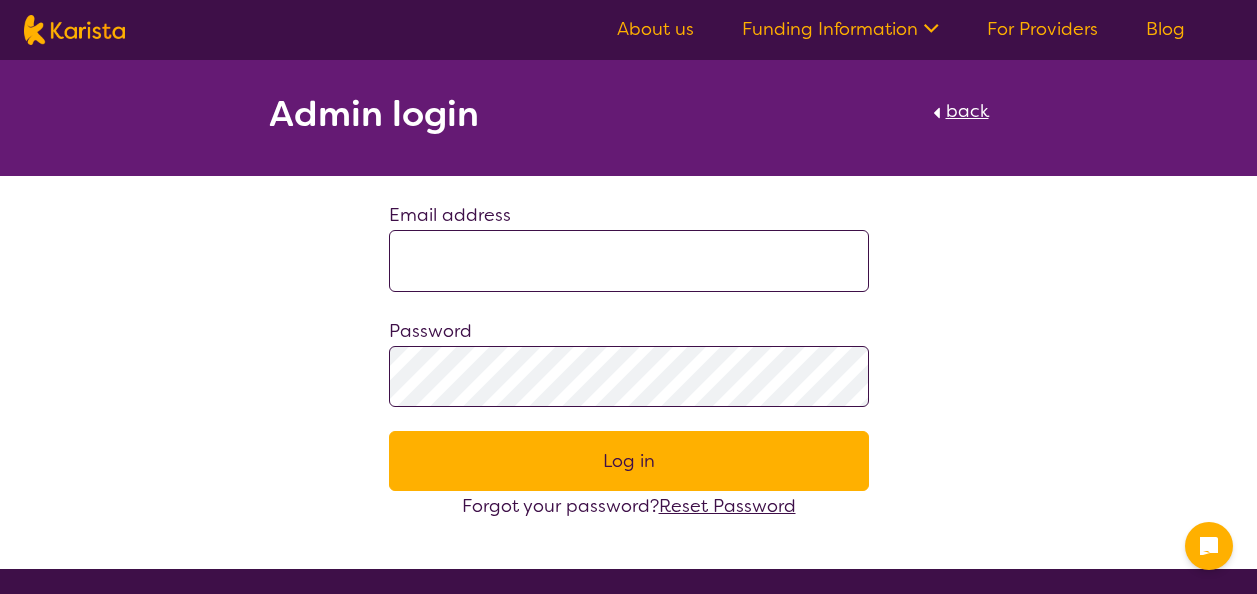 scroll, scrollTop: 0, scrollLeft: 0, axis: both 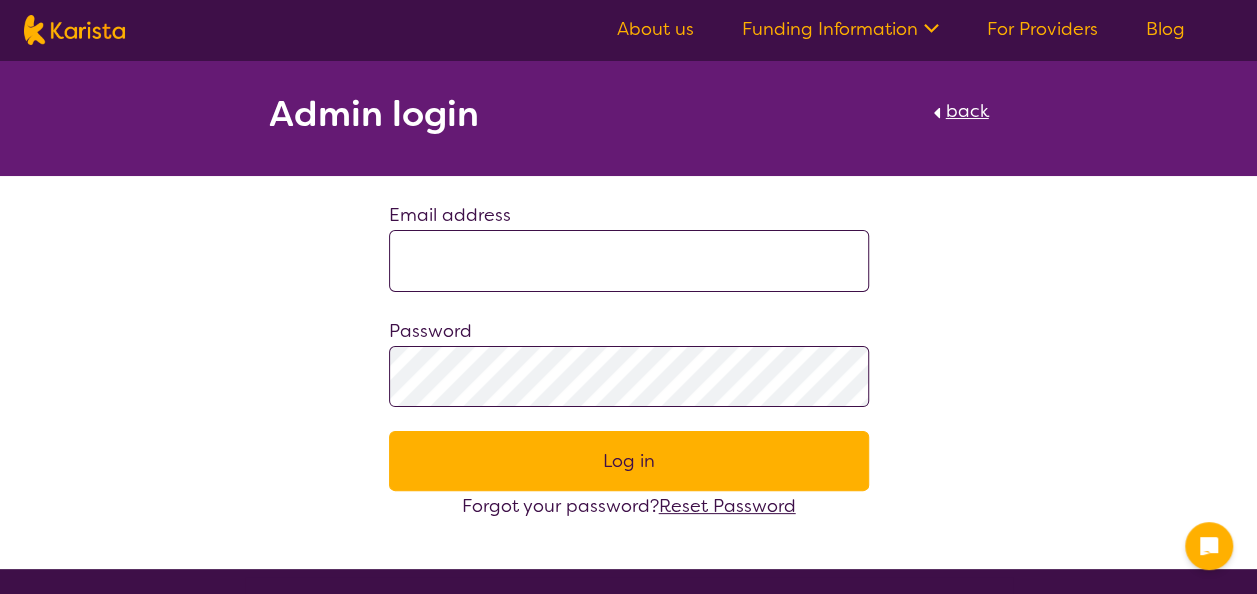 drag, startPoint x: 0, startPoint y: 0, endPoint x: 578, endPoint y: 260, distance: 633.78546 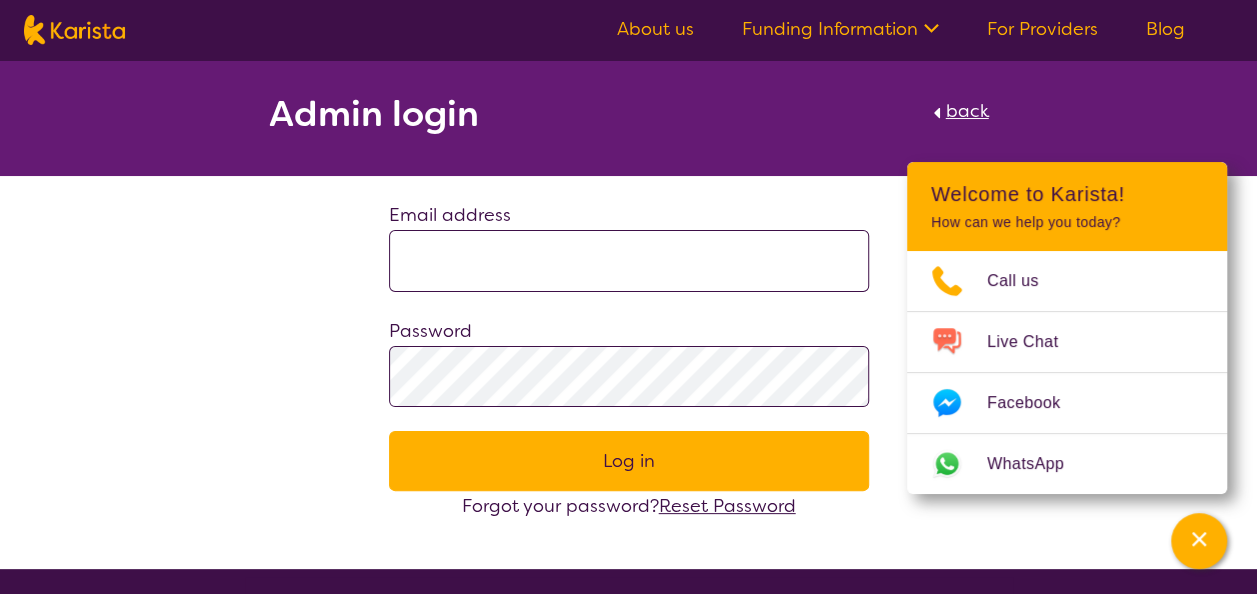 type on "**********" 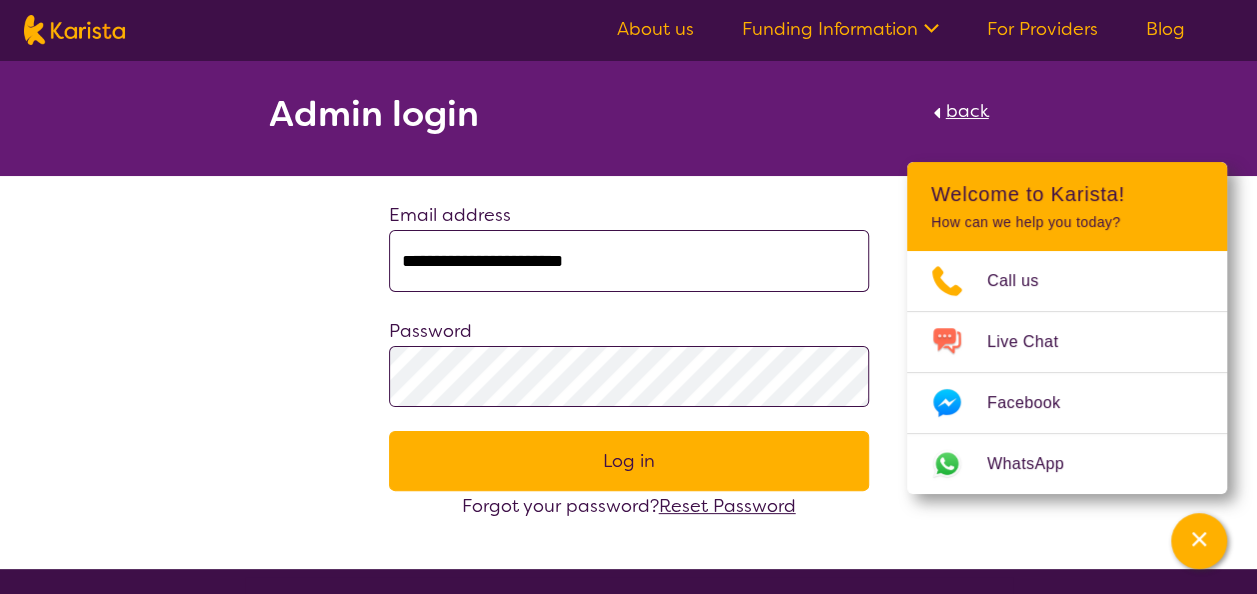 click on "Reset Password" at bounding box center (727, 506) 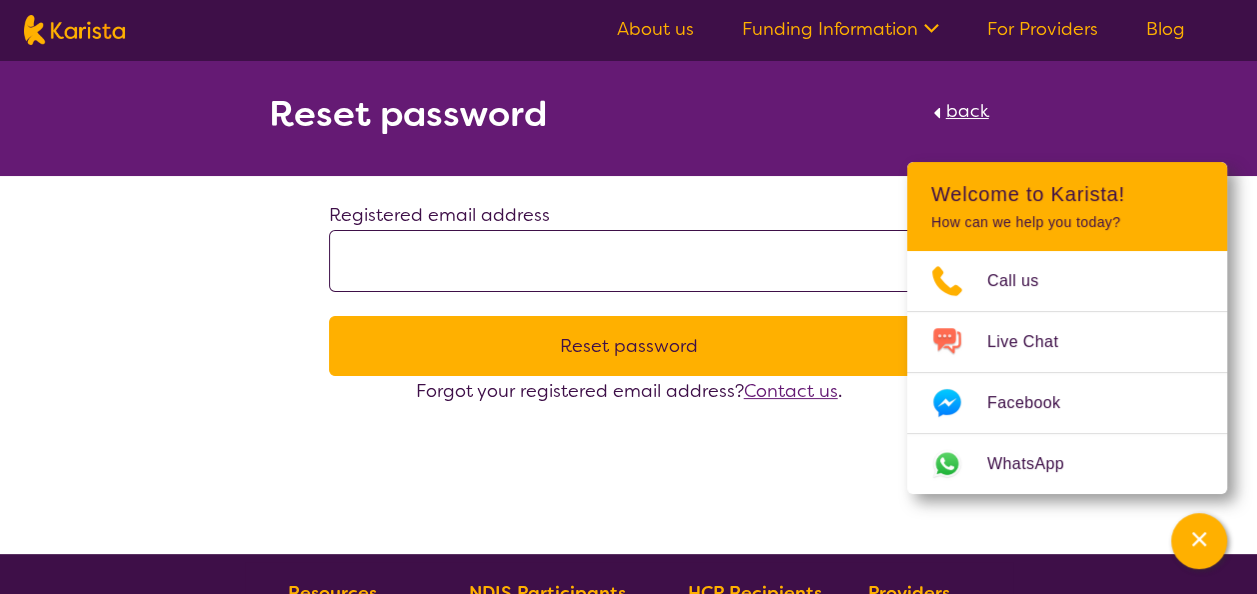 click at bounding box center [629, 261] 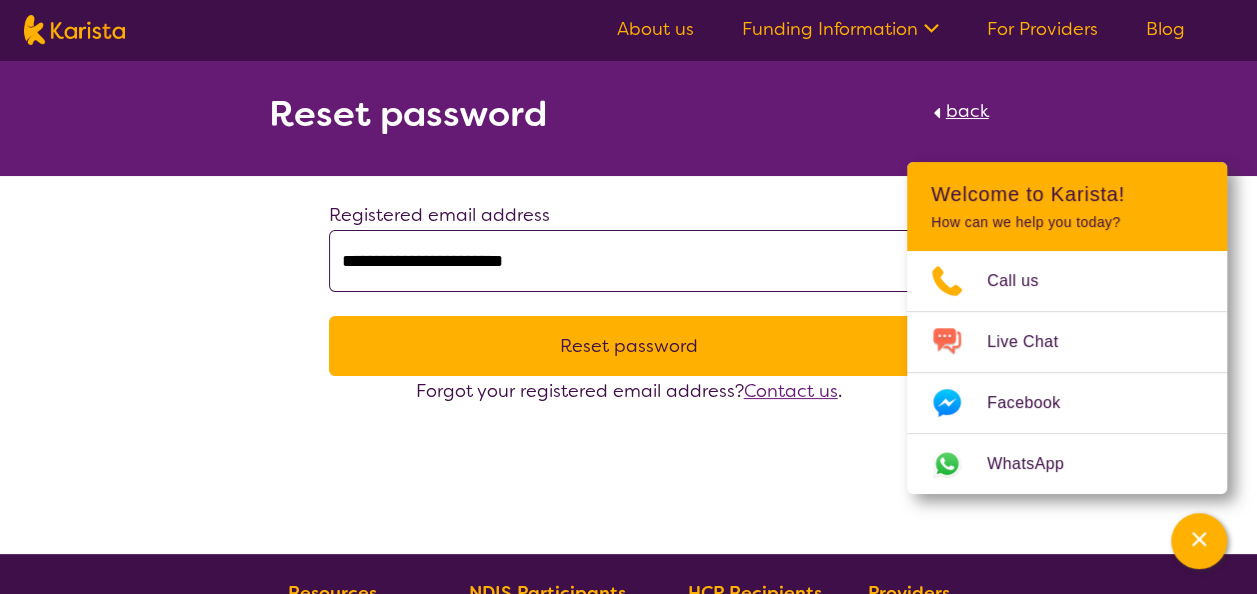 click on "Reset password" at bounding box center [629, 346] 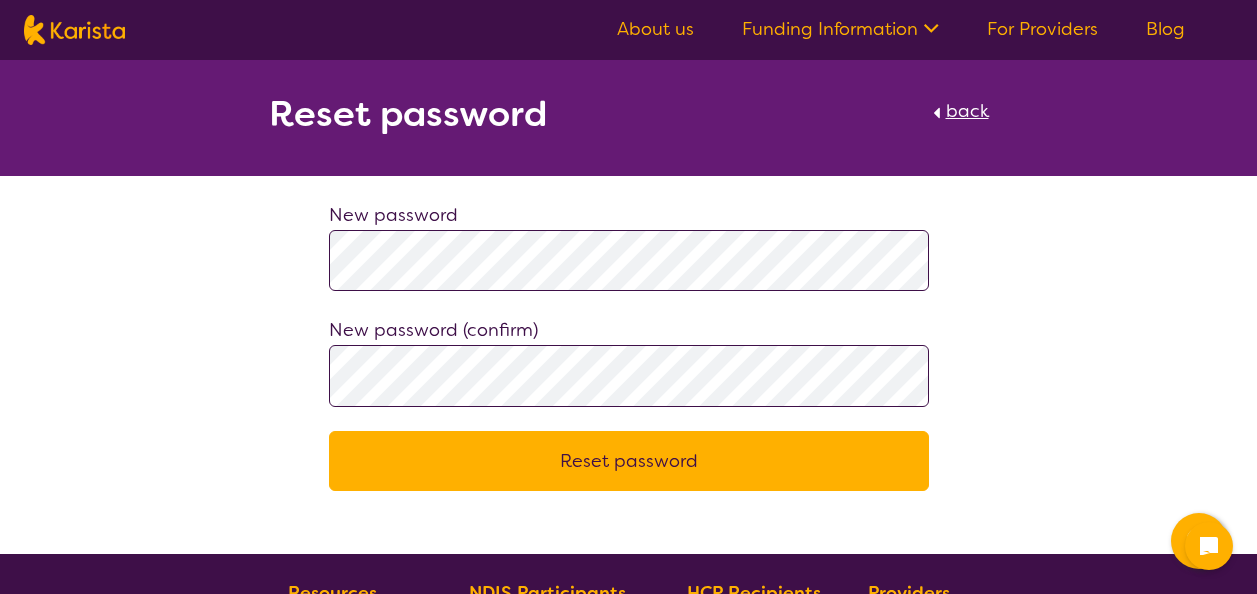 scroll, scrollTop: 0, scrollLeft: 0, axis: both 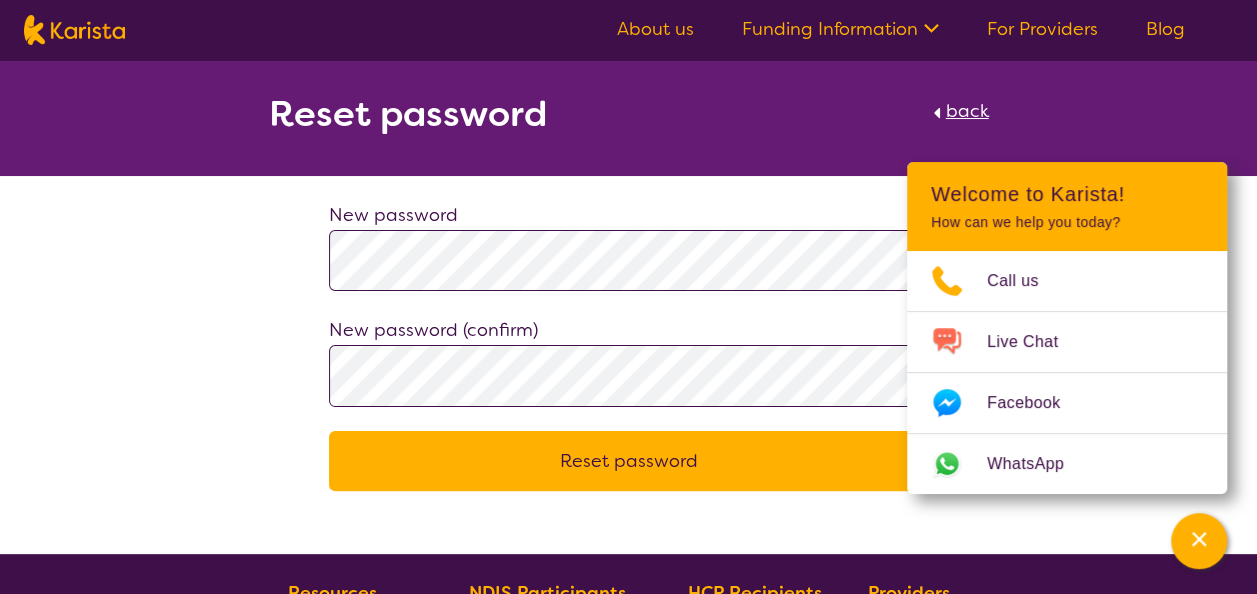 click on "Reset password" at bounding box center (629, 461) 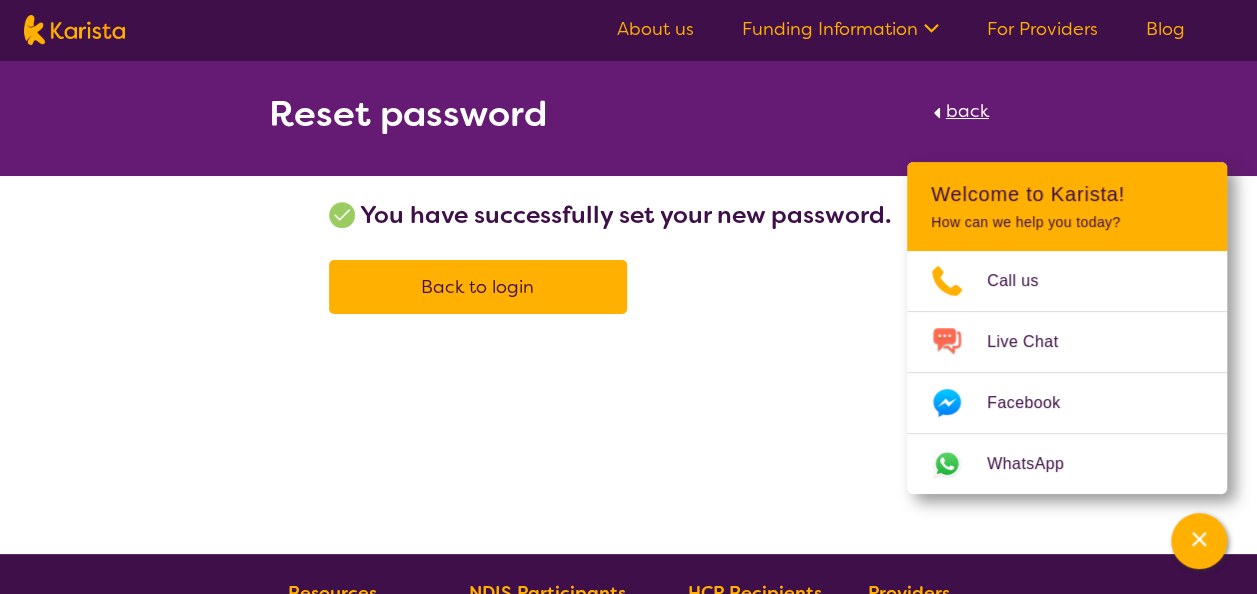 click on "Back to login" at bounding box center (478, 287) 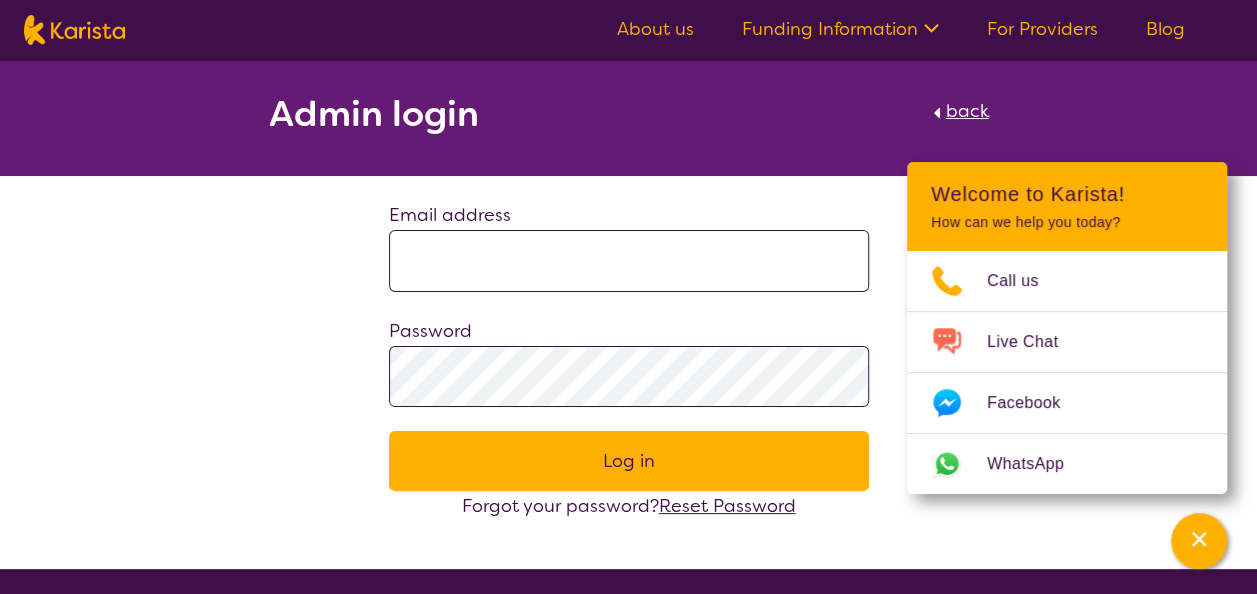 type on "**********" 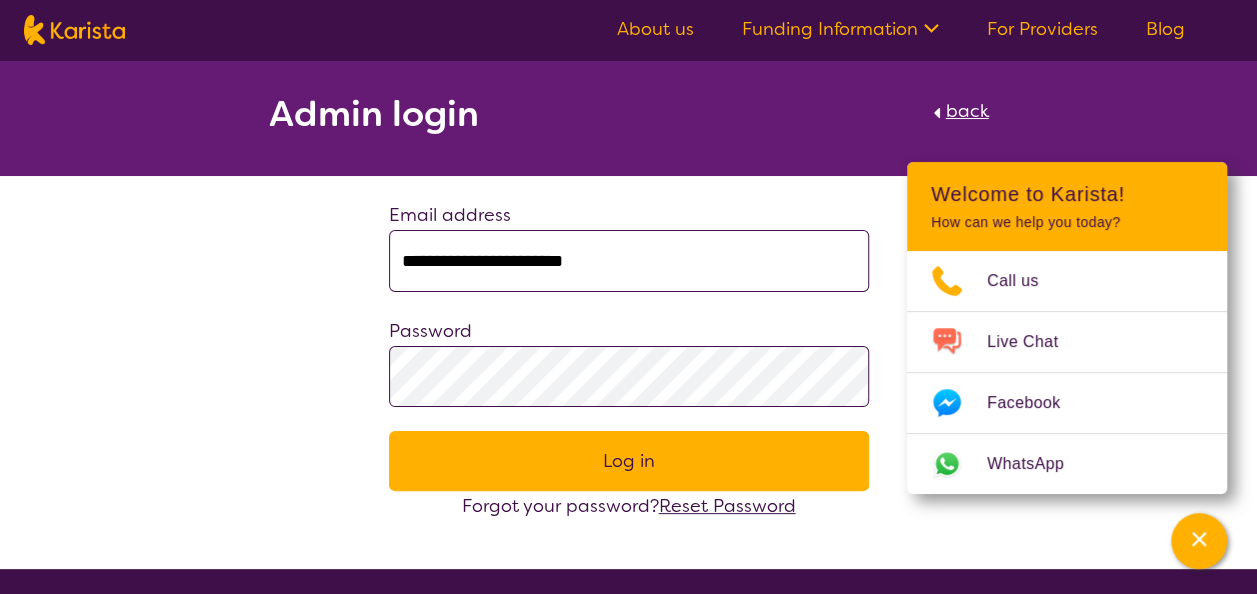 click on "Log in" at bounding box center [629, 461] 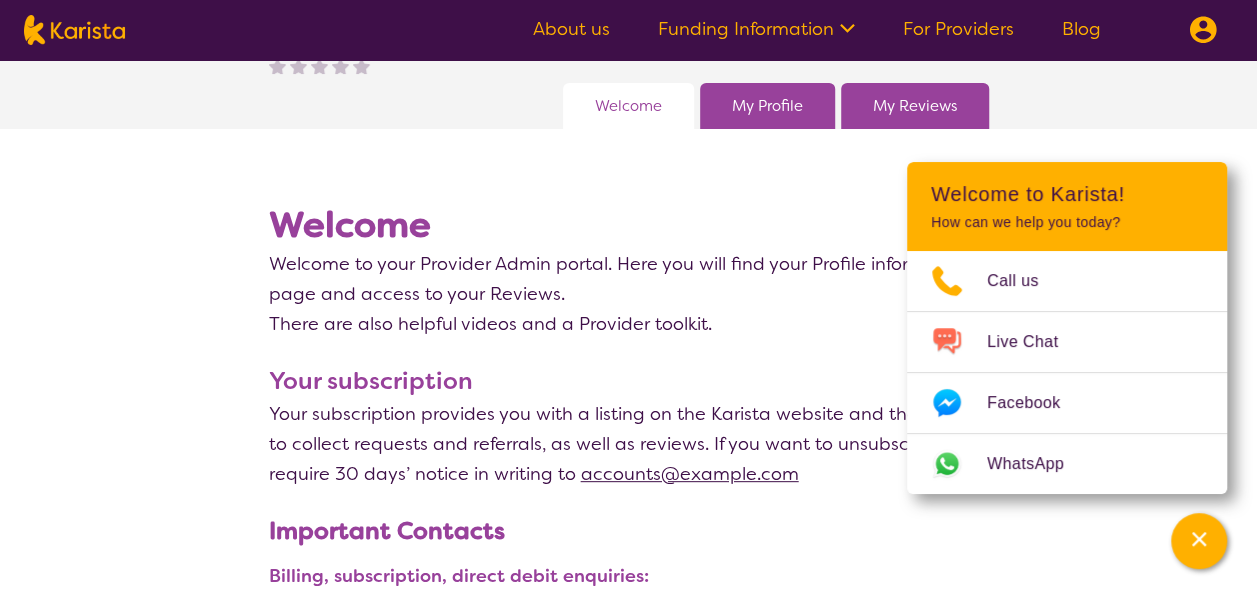 scroll, scrollTop: 163, scrollLeft: 0, axis: vertical 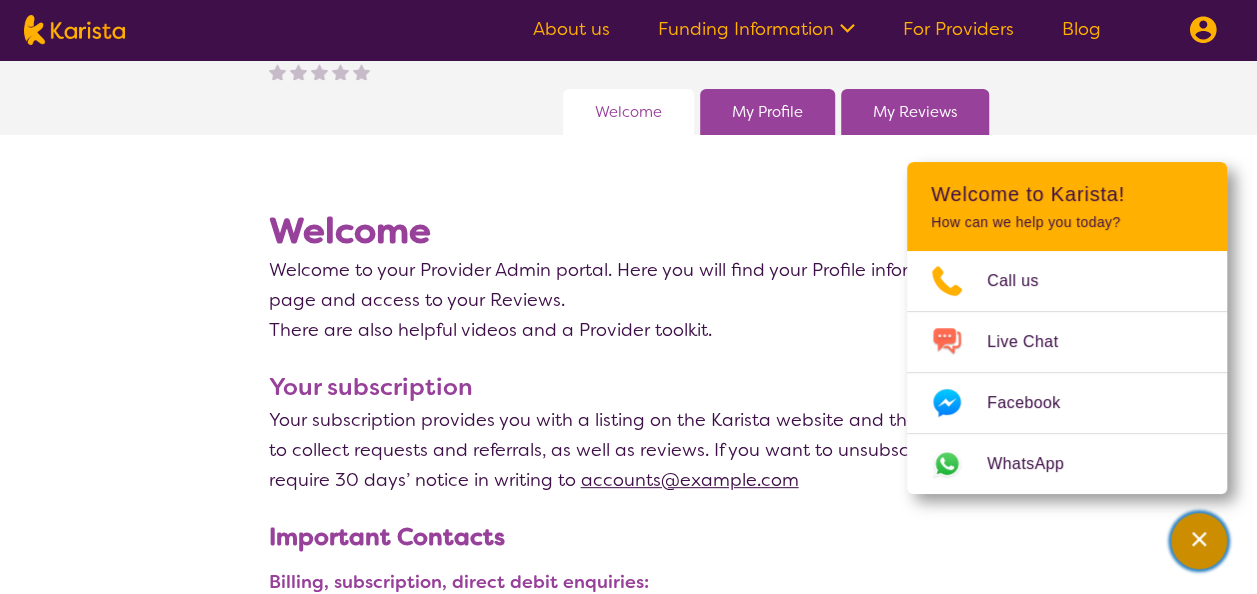 click 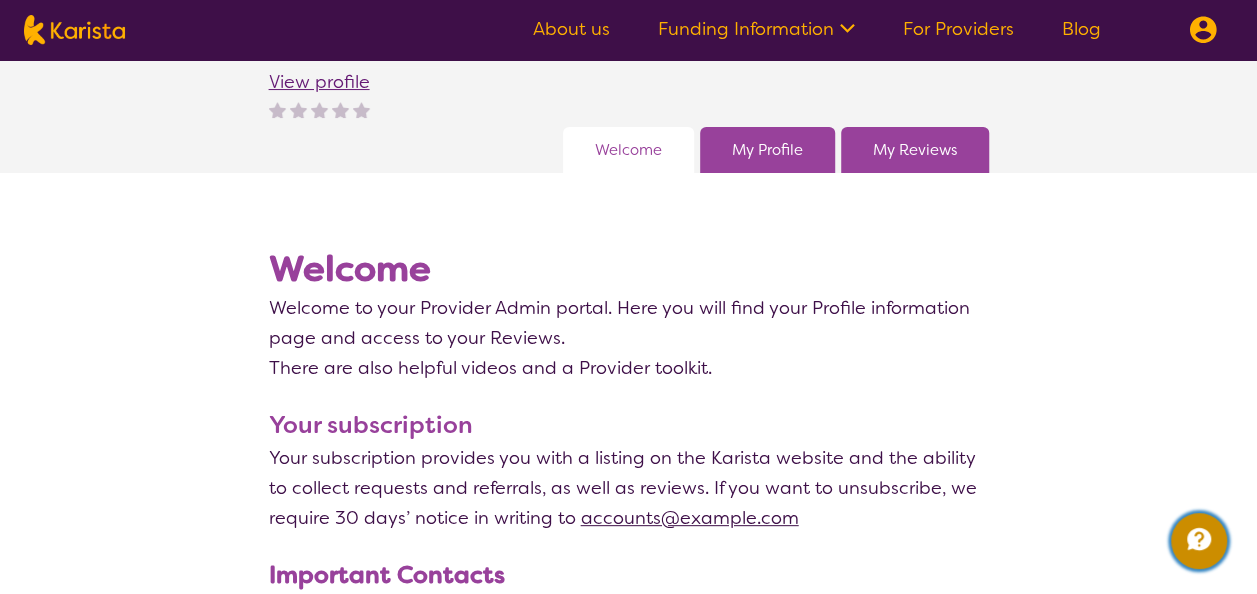 scroll, scrollTop: 122, scrollLeft: 0, axis: vertical 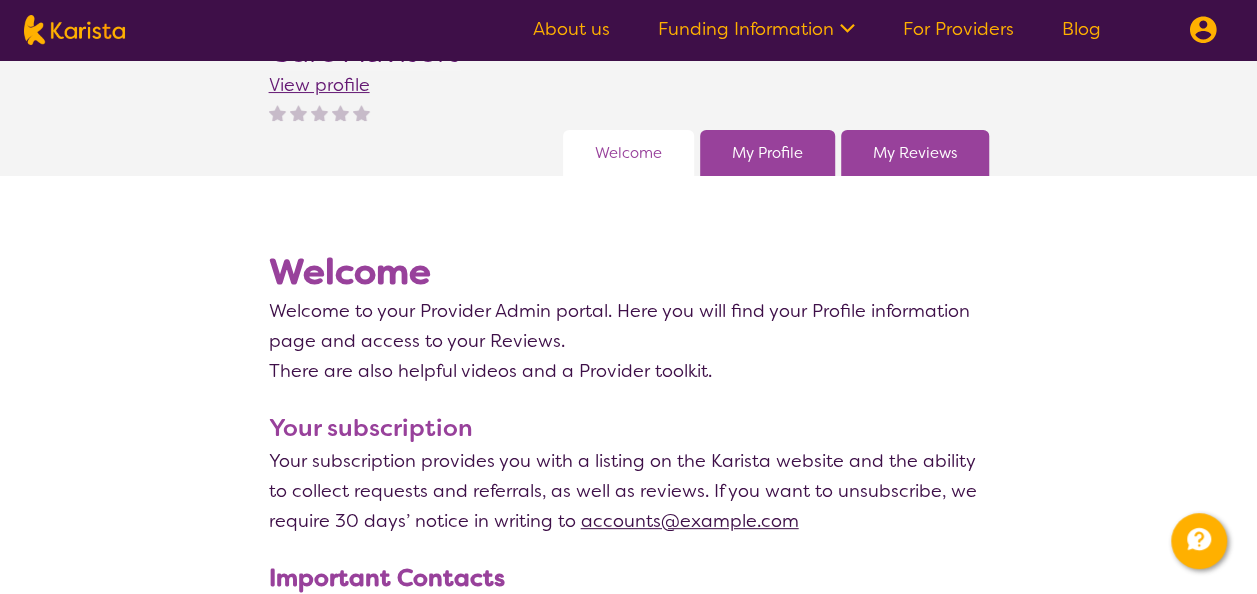 click on "My Profile" at bounding box center [767, 153] 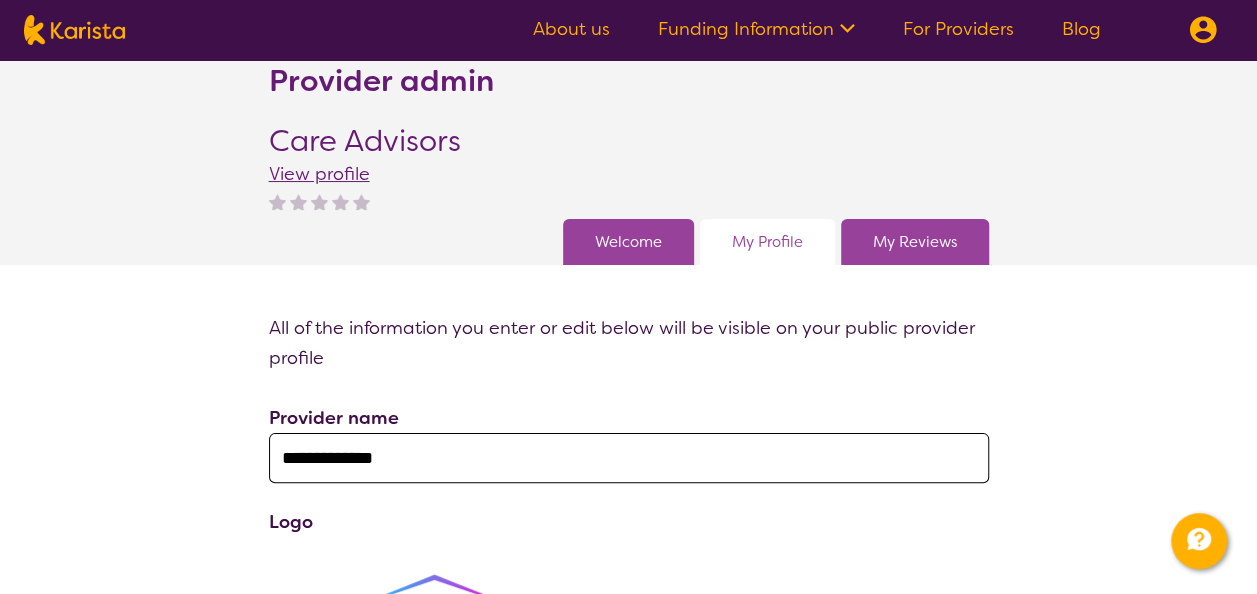 scroll, scrollTop: 0, scrollLeft: 0, axis: both 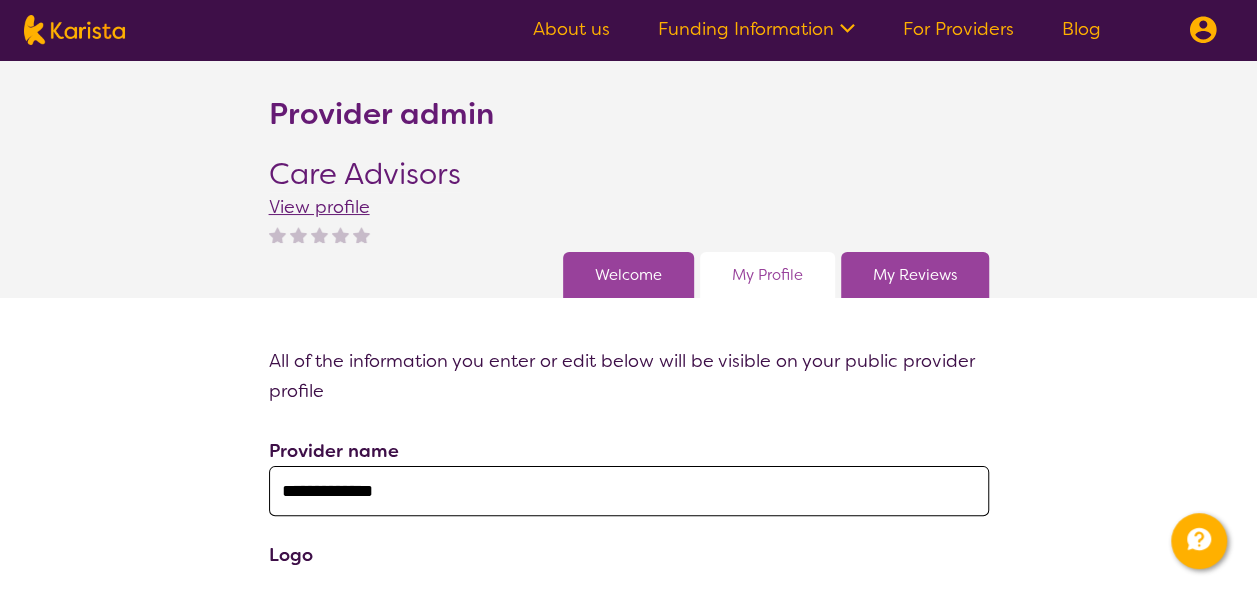 click on "For Providers" at bounding box center [958, 29] 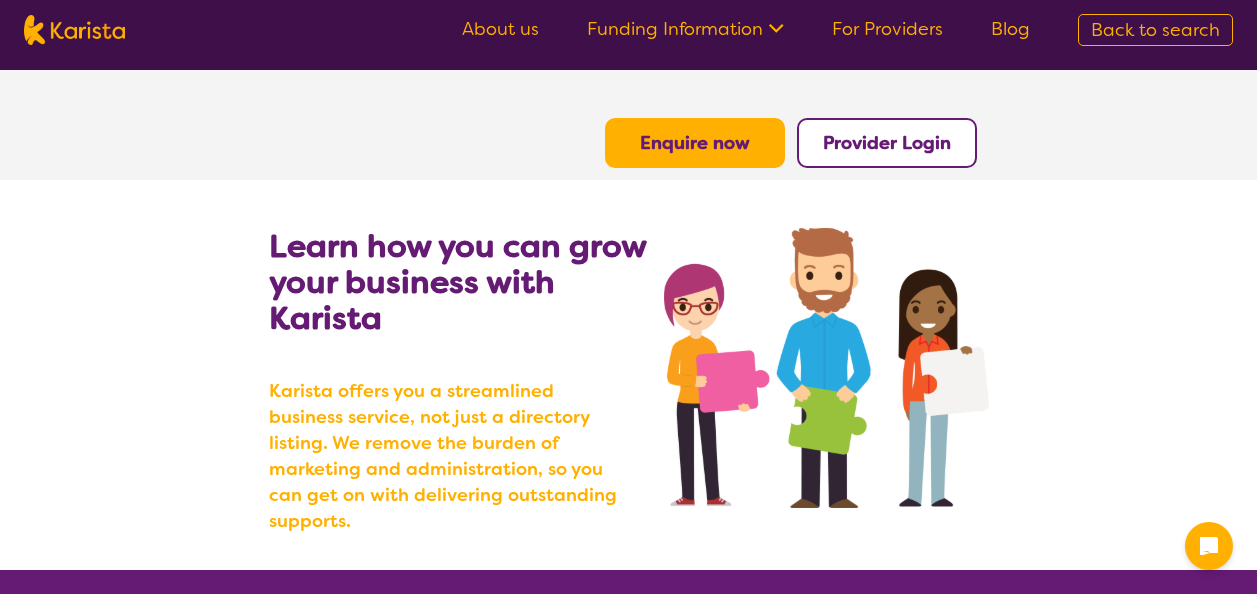 scroll, scrollTop: 0, scrollLeft: 0, axis: both 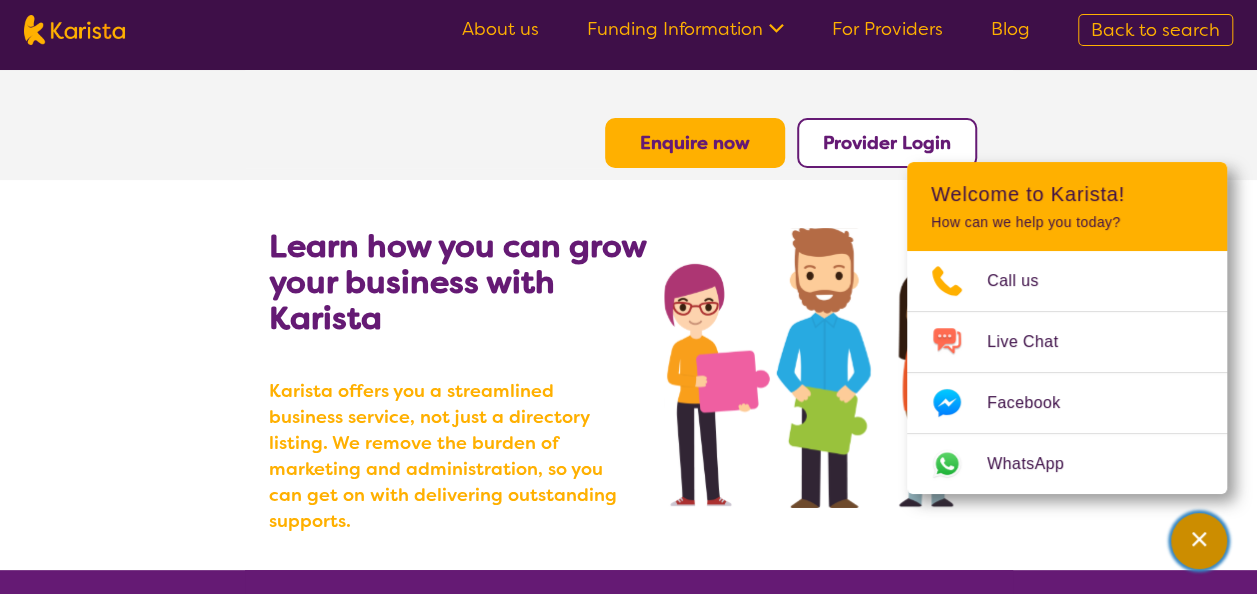 click 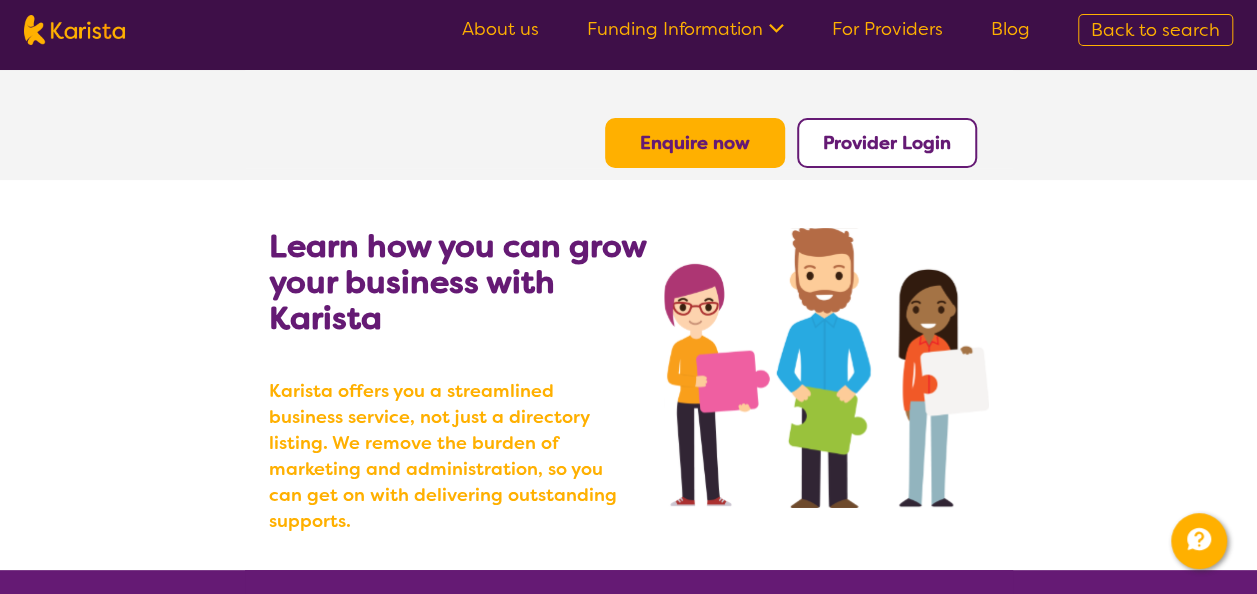 click on "Provider Login" at bounding box center (887, 143) 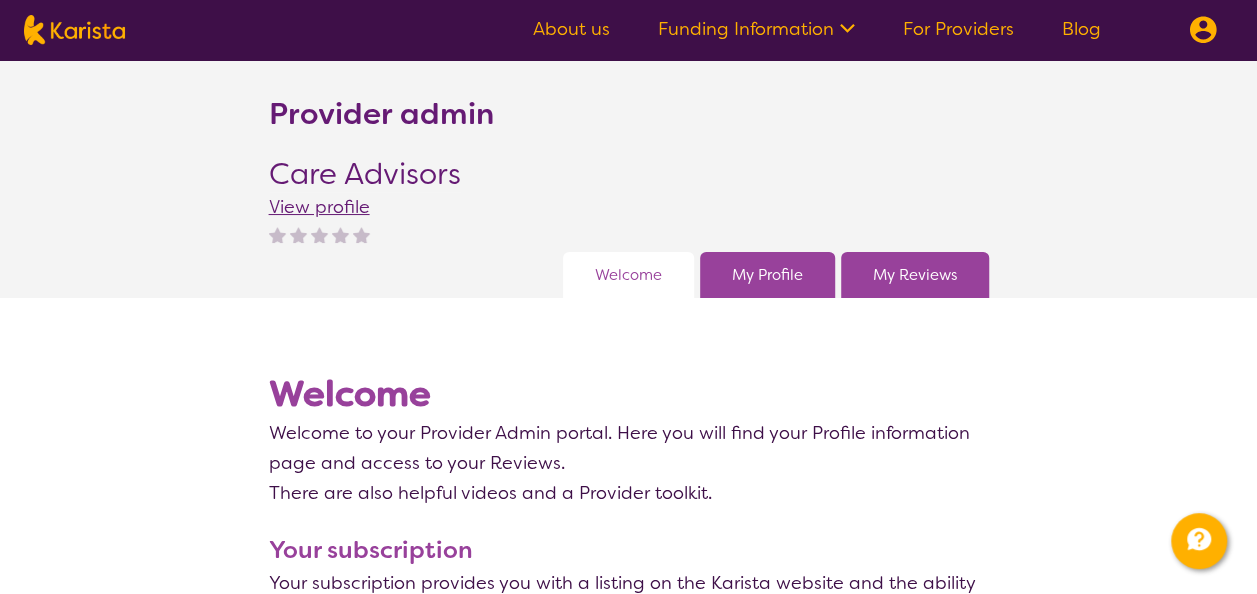 click on "My Profile" at bounding box center (767, 275) 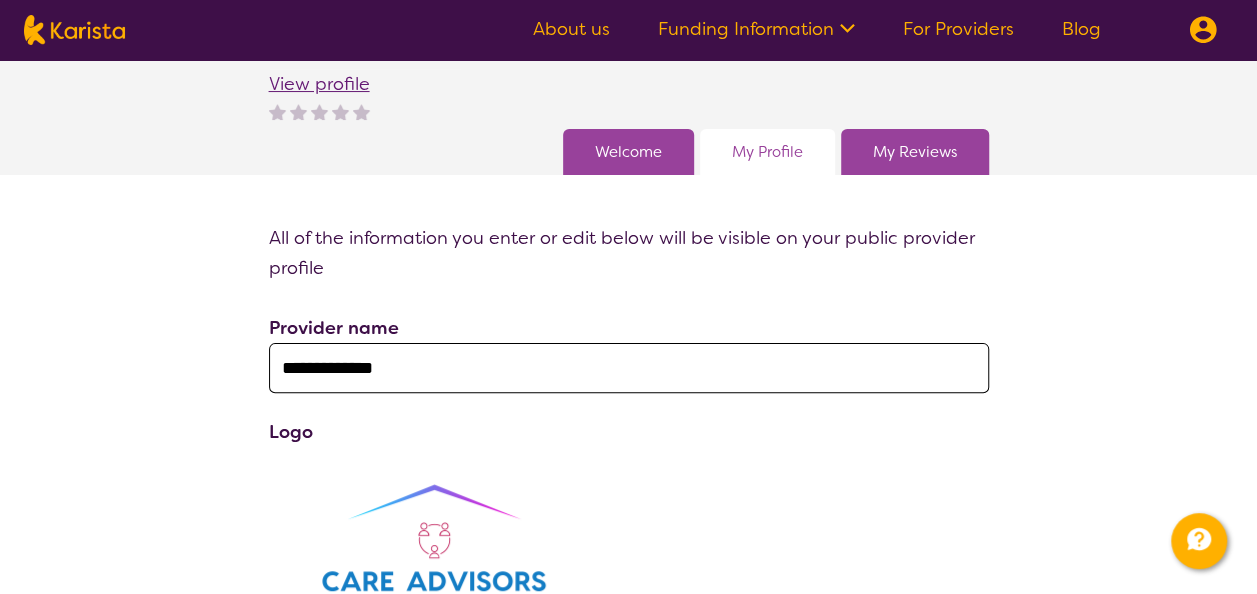 scroll, scrollTop: 124, scrollLeft: 0, axis: vertical 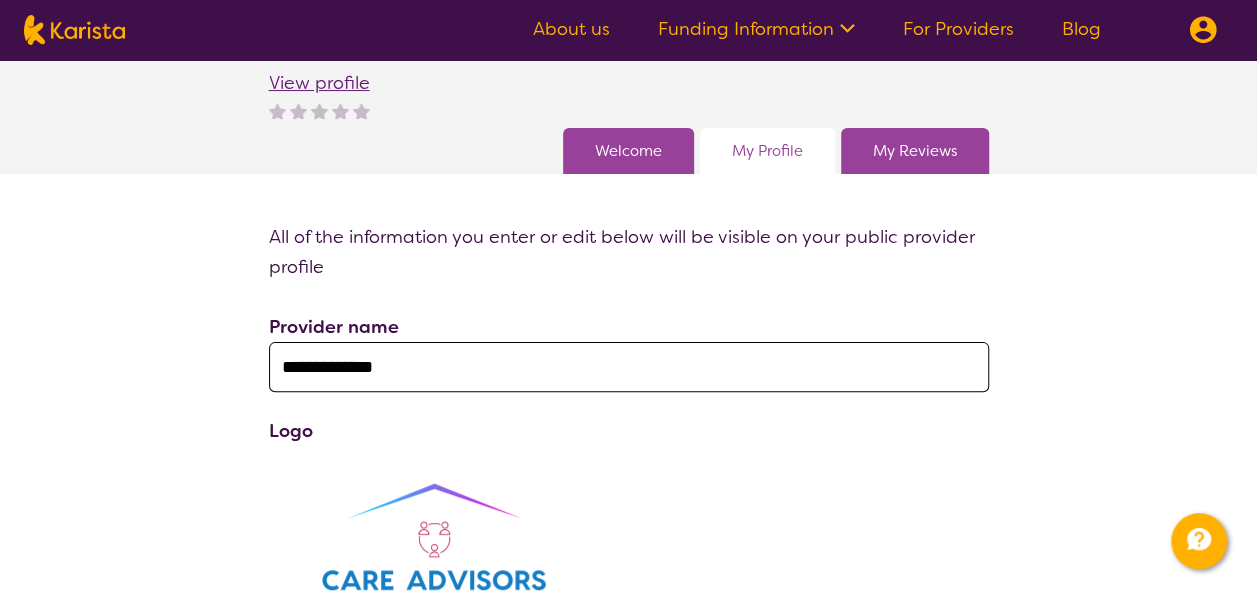 click on "My Reviews" at bounding box center [915, 151] 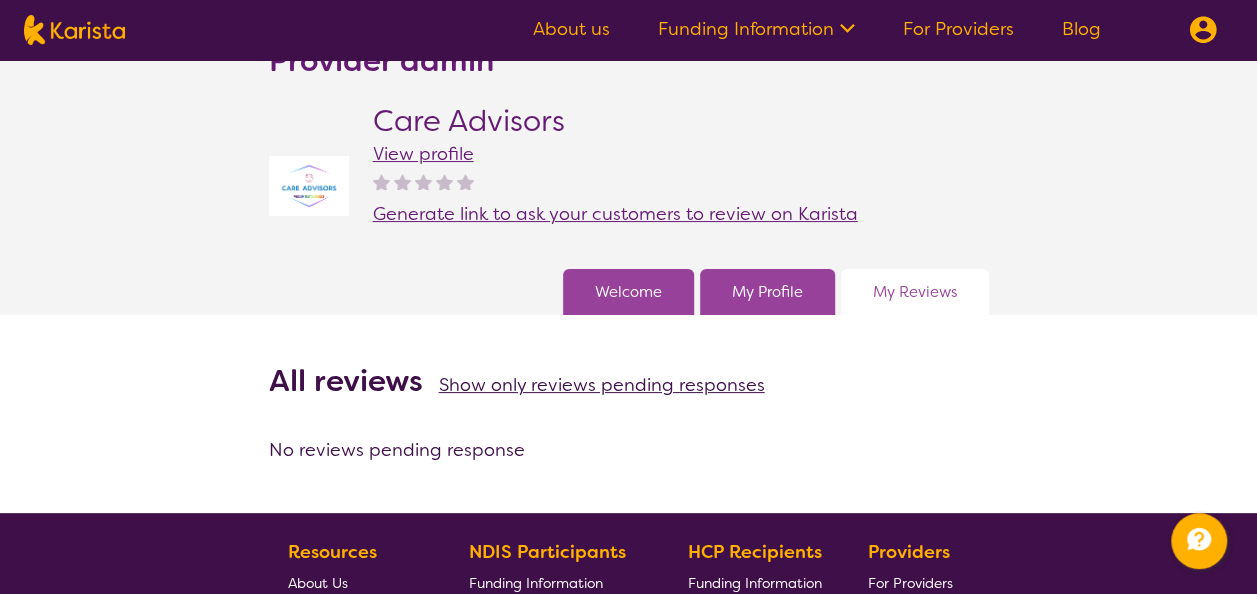 scroll, scrollTop: 52, scrollLeft: 0, axis: vertical 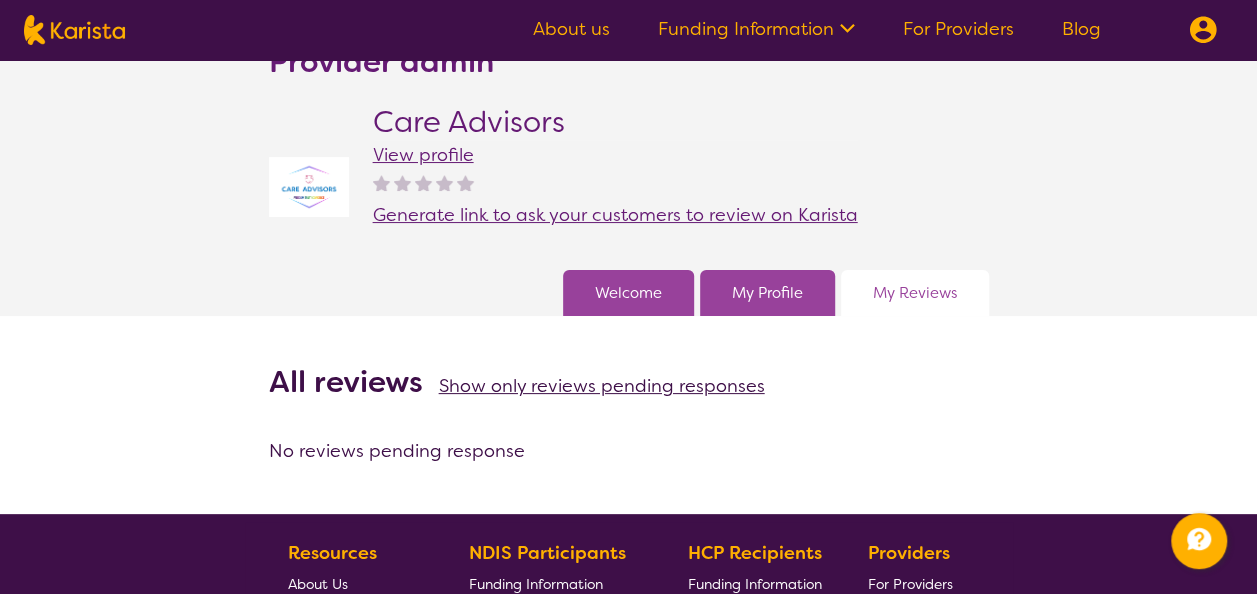 click on "Generate link to ask your customers to review on Karista" at bounding box center (615, 215) 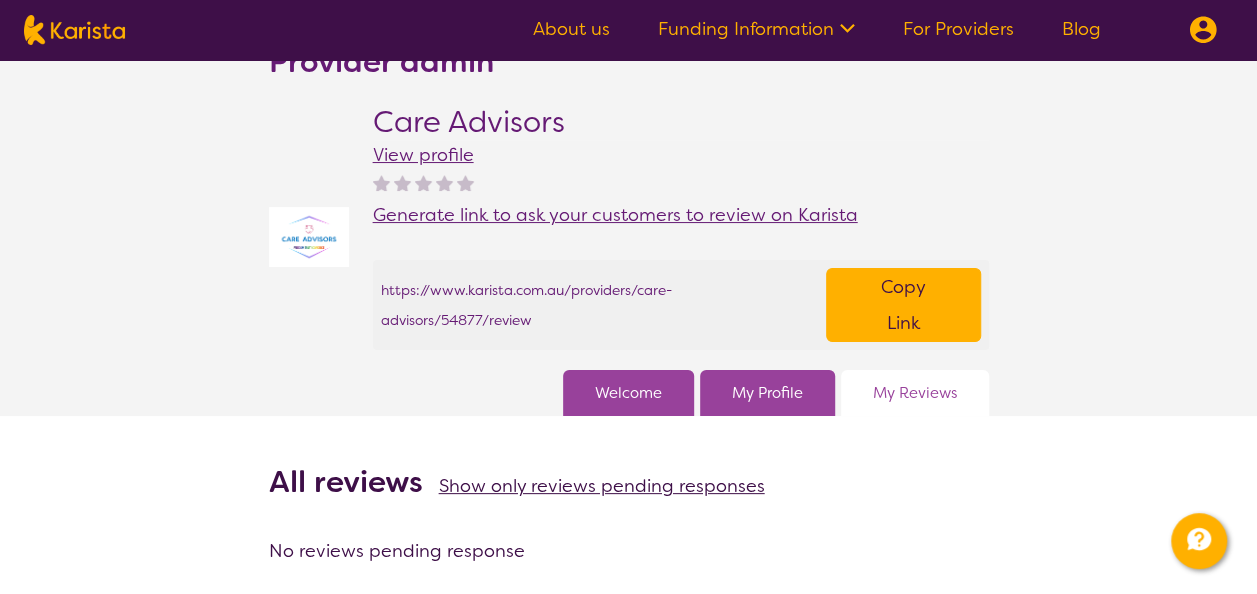 click on "Copy Link" at bounding box center (903, 305) 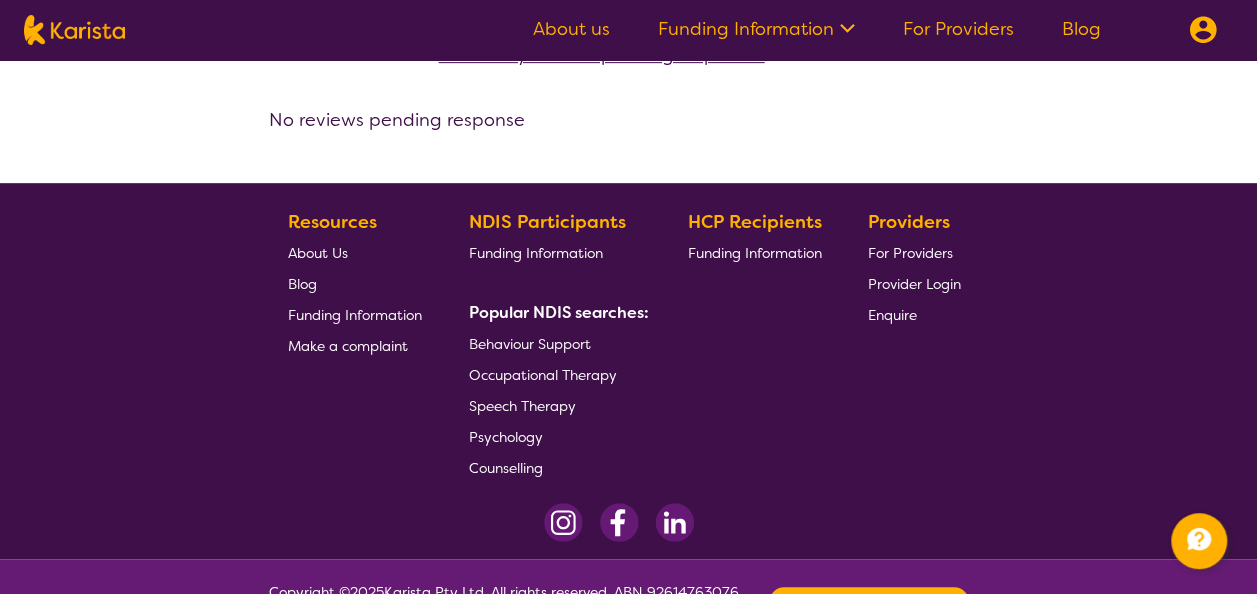 scroll, scrollTop: 0, scrollLeft: 0, axis: both 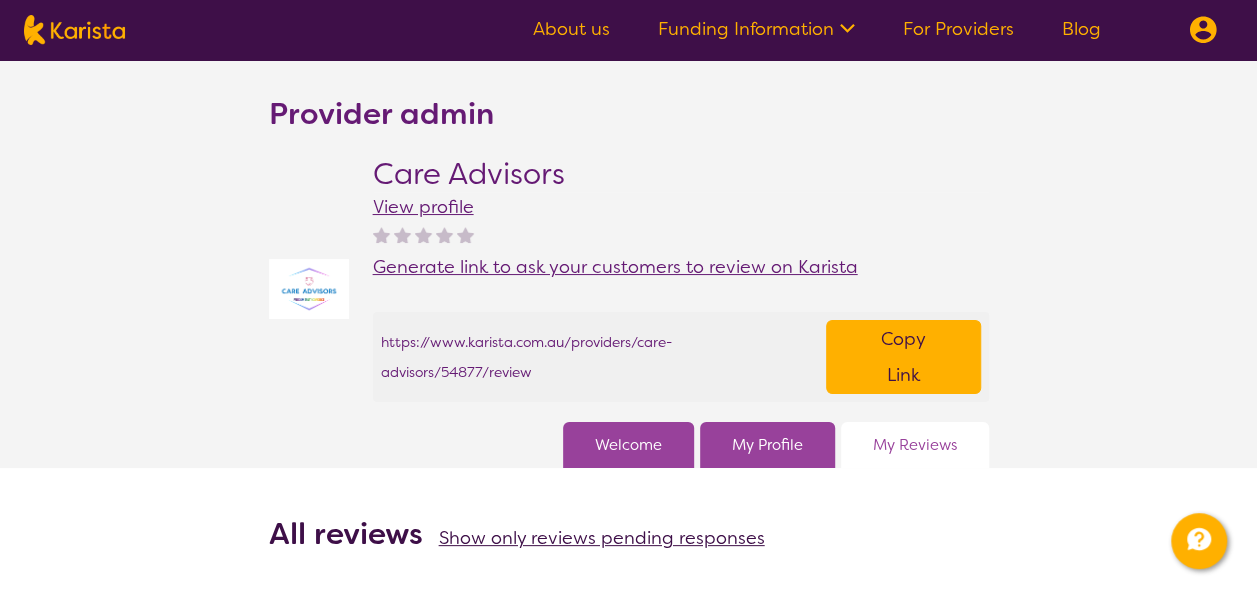 click on "For Providers" at bounding box center (958, 29) 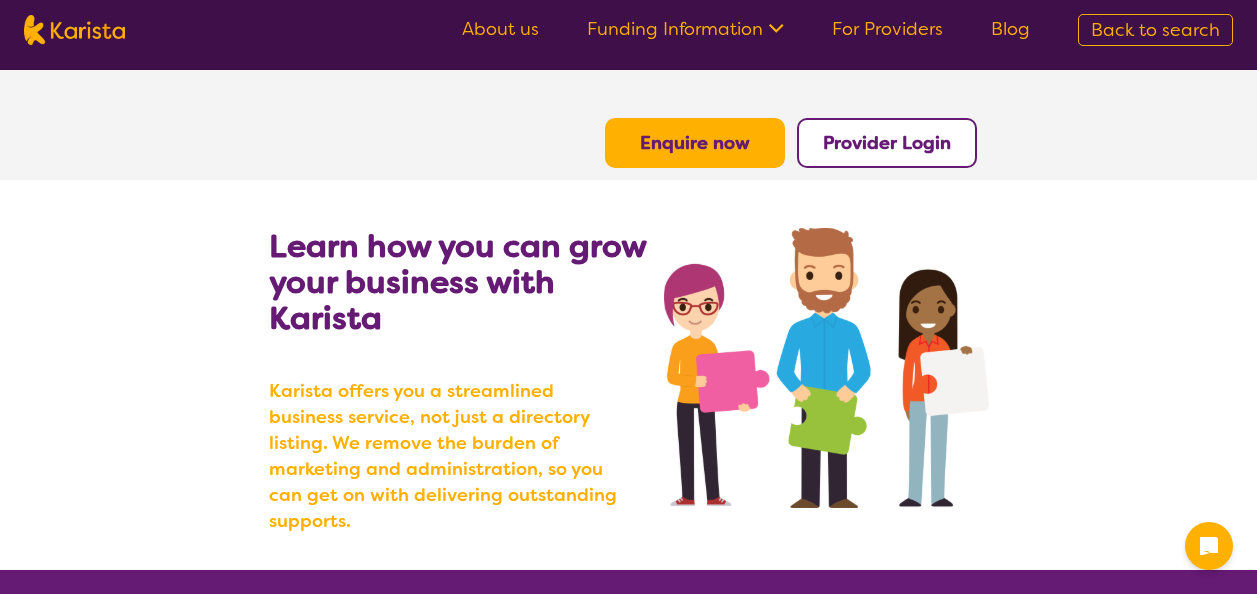 scroll, scrollTop: 0, scrollLeft: 0, axis: both 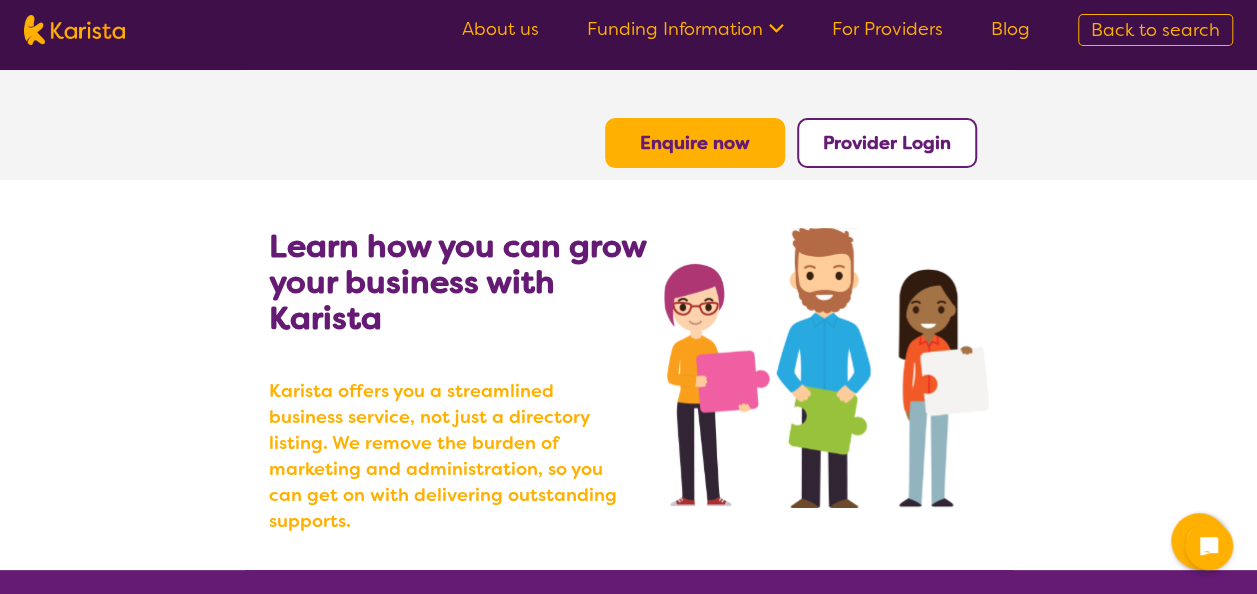 click on "Provider Login" at bounding box center [887, 143] 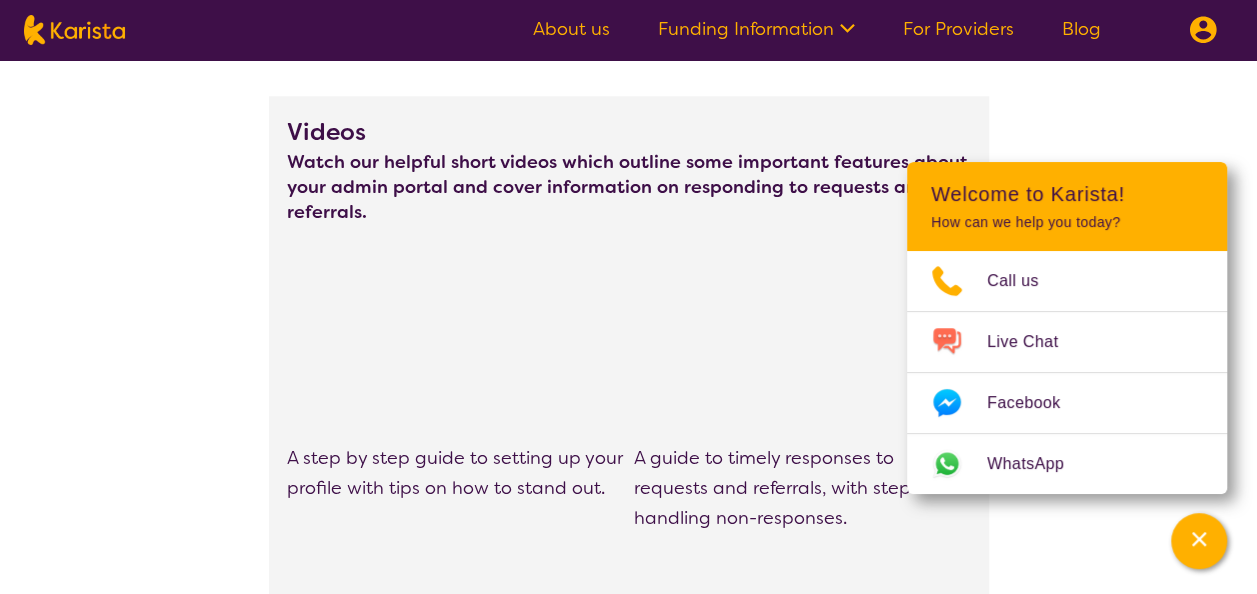 scroll, scrollTop: 1088, scrollLeft: 0, axis: vertical 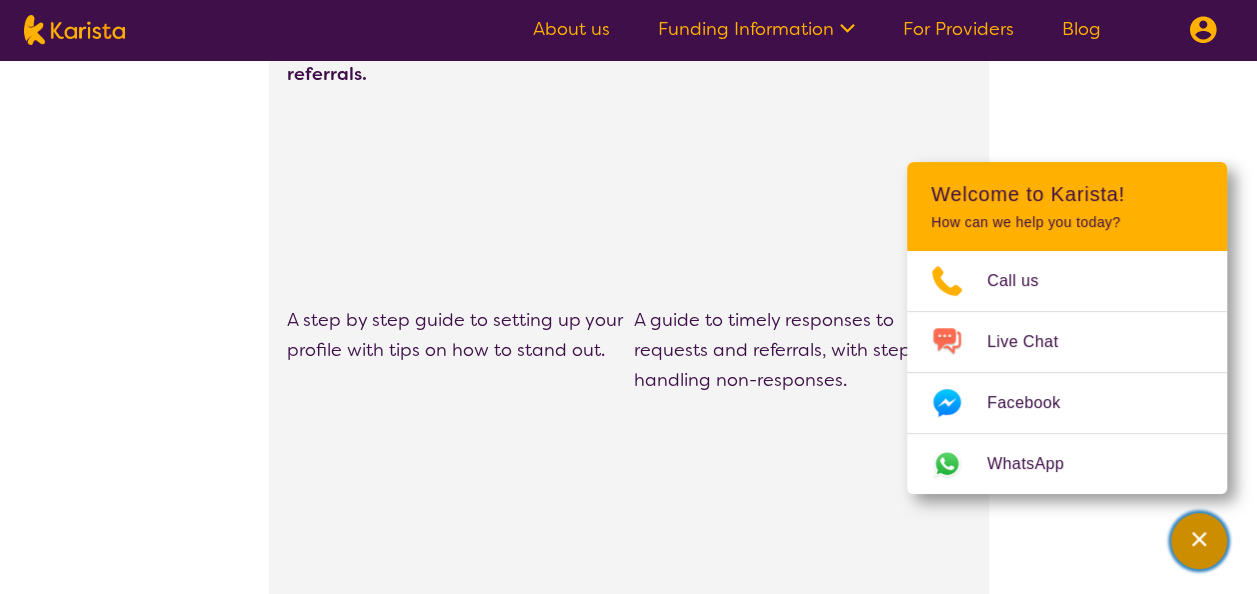 click 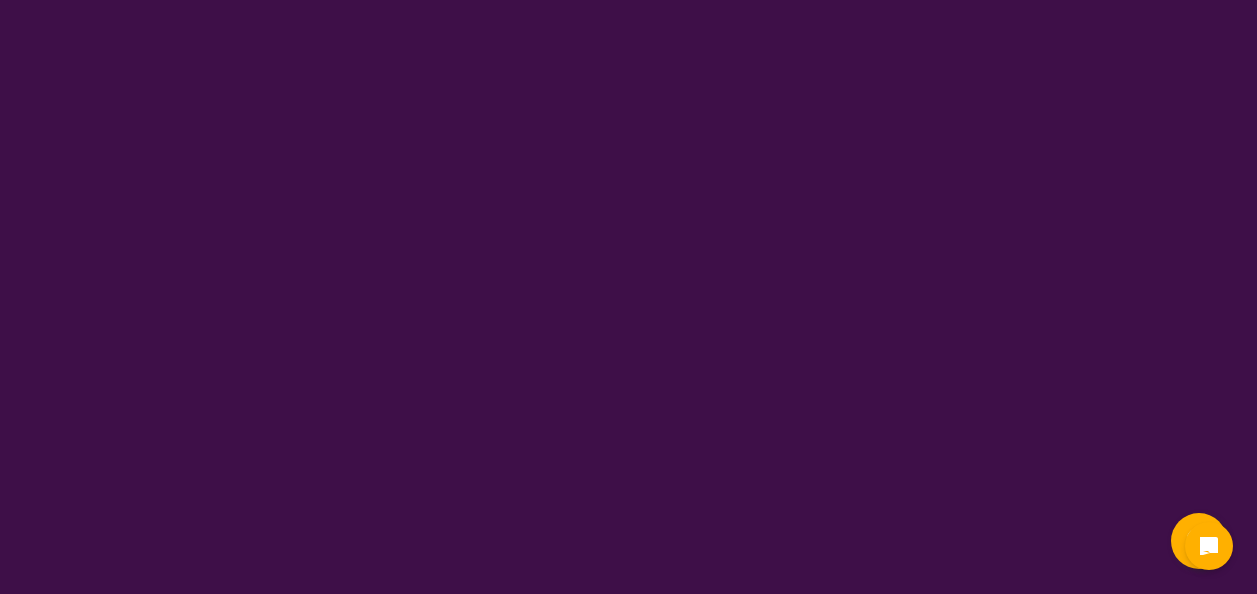 scroll, scrollTop: 0, scrollLeft: 0, axis: both 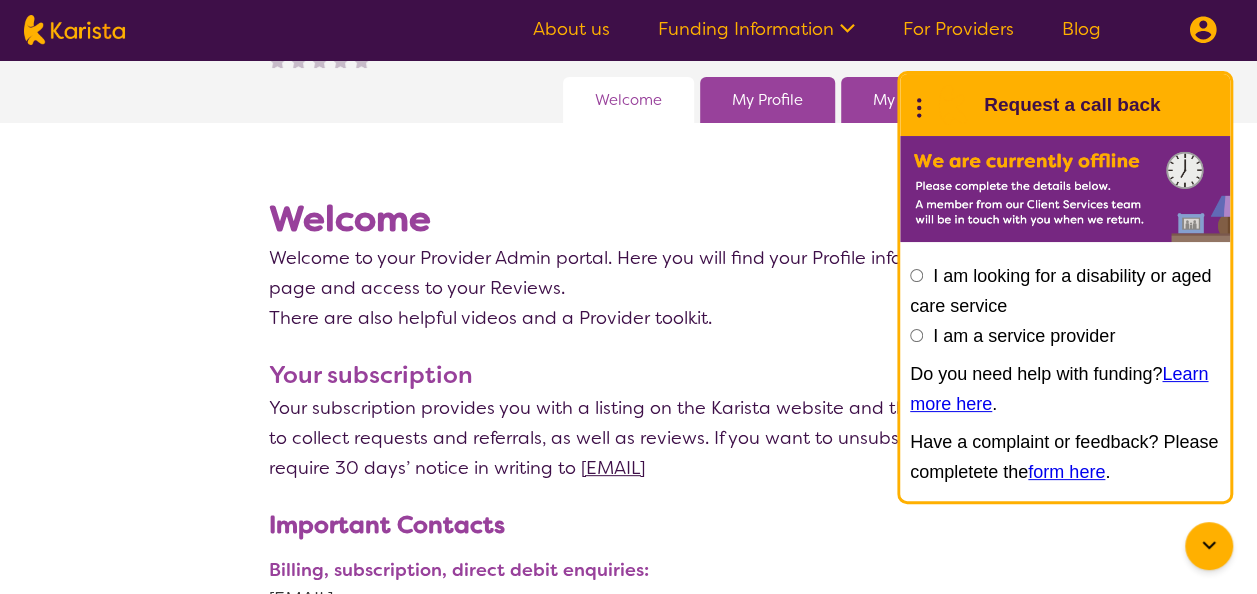 click on "I am a service provider" at bounding box center [916, 335] 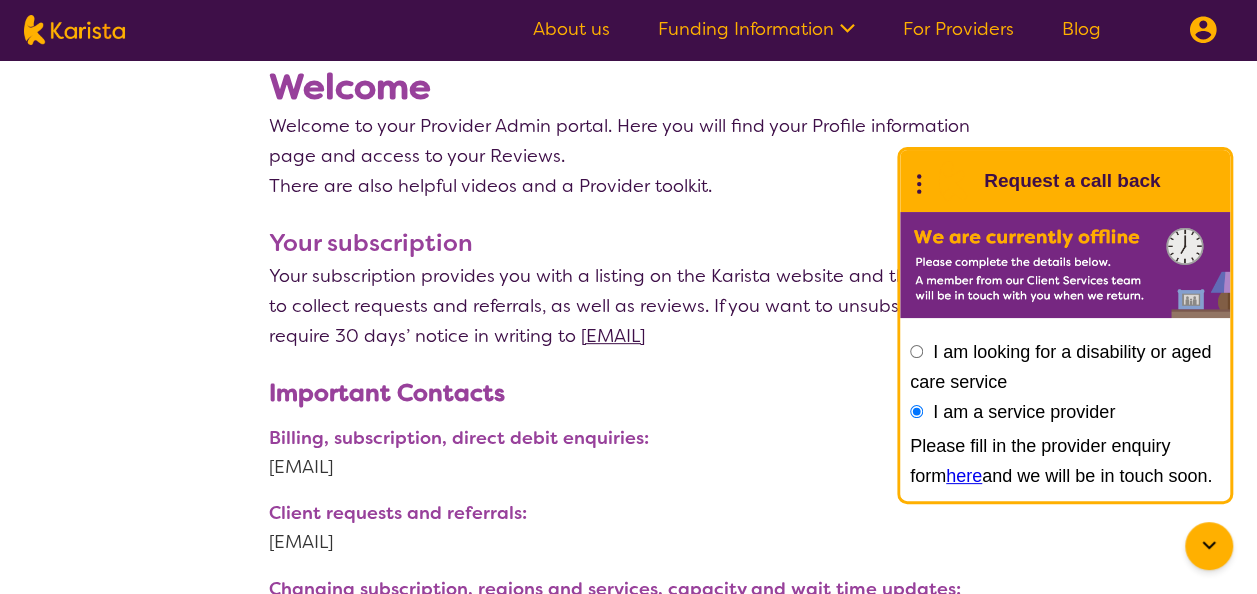 scroll, scrollTop: 336, scrollLeft: 0, axis: vertical 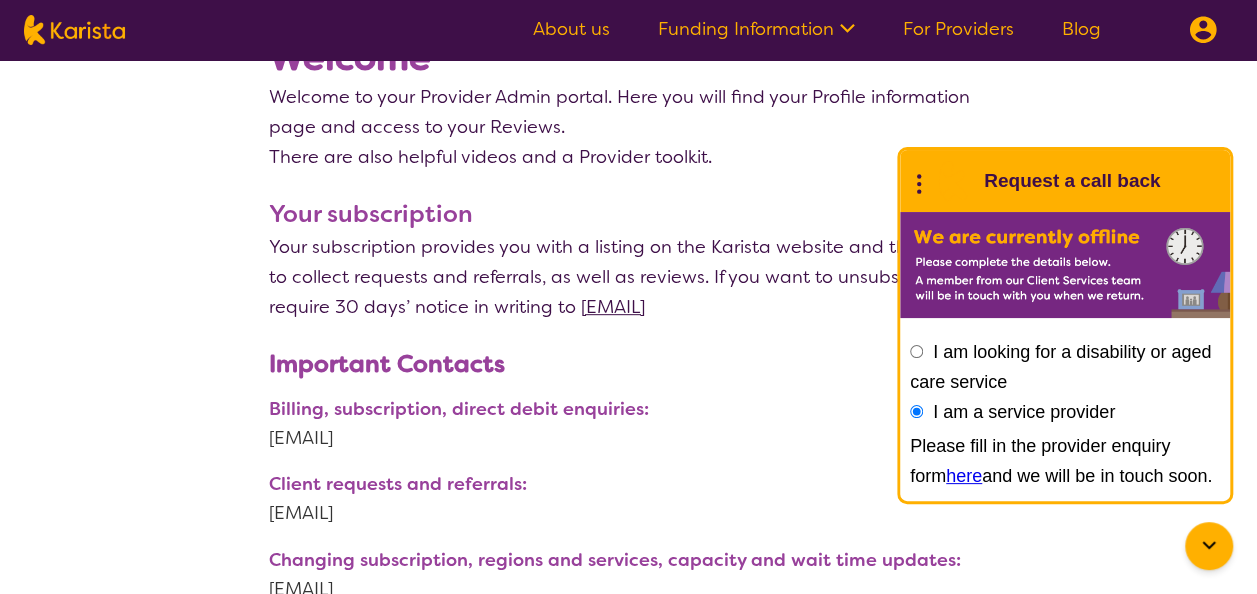 click on "here" at bounding box center (964, 476) 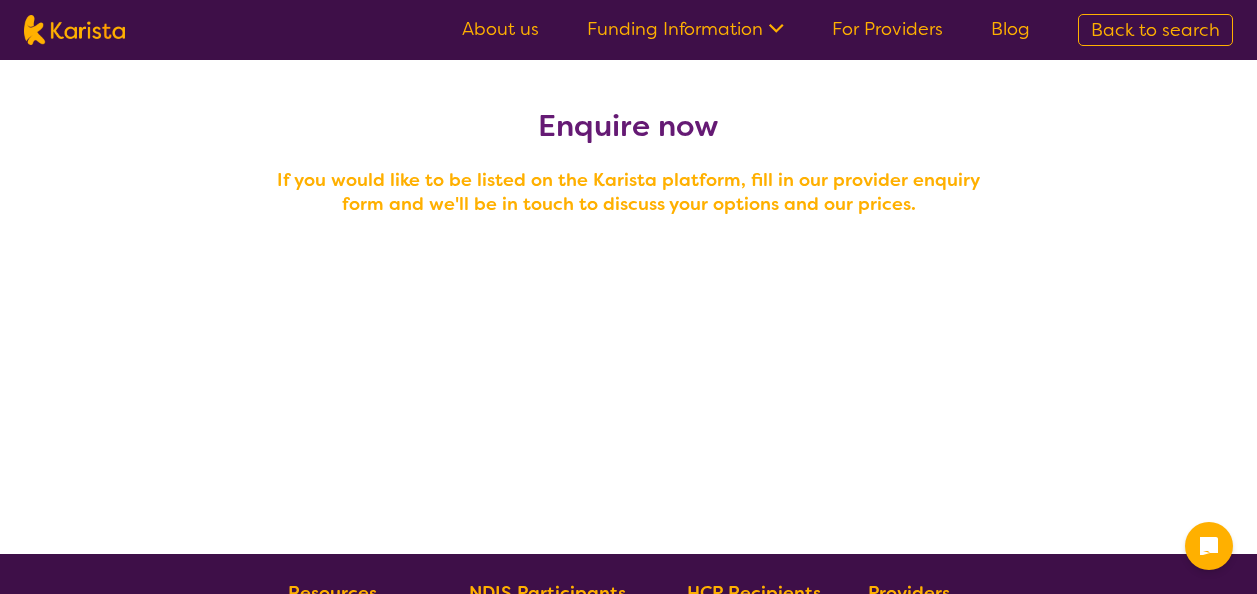 scroll, scrollTop: 0, scrollLeft: 0, axis: both 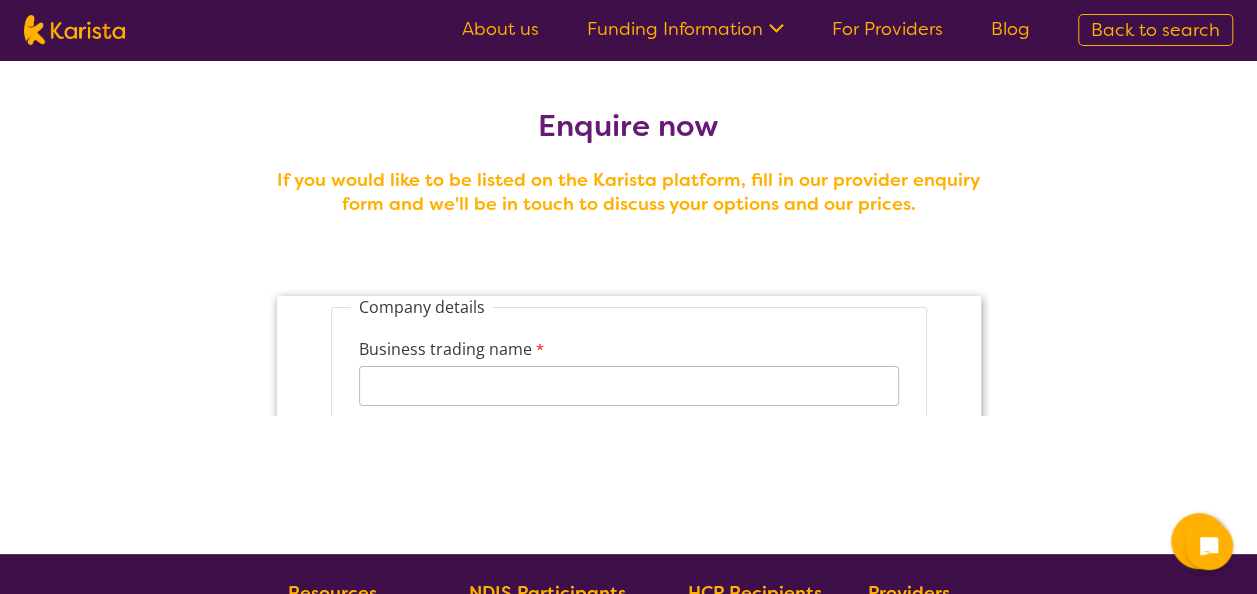 click on "For Providers" at bounding box center (887, 29) 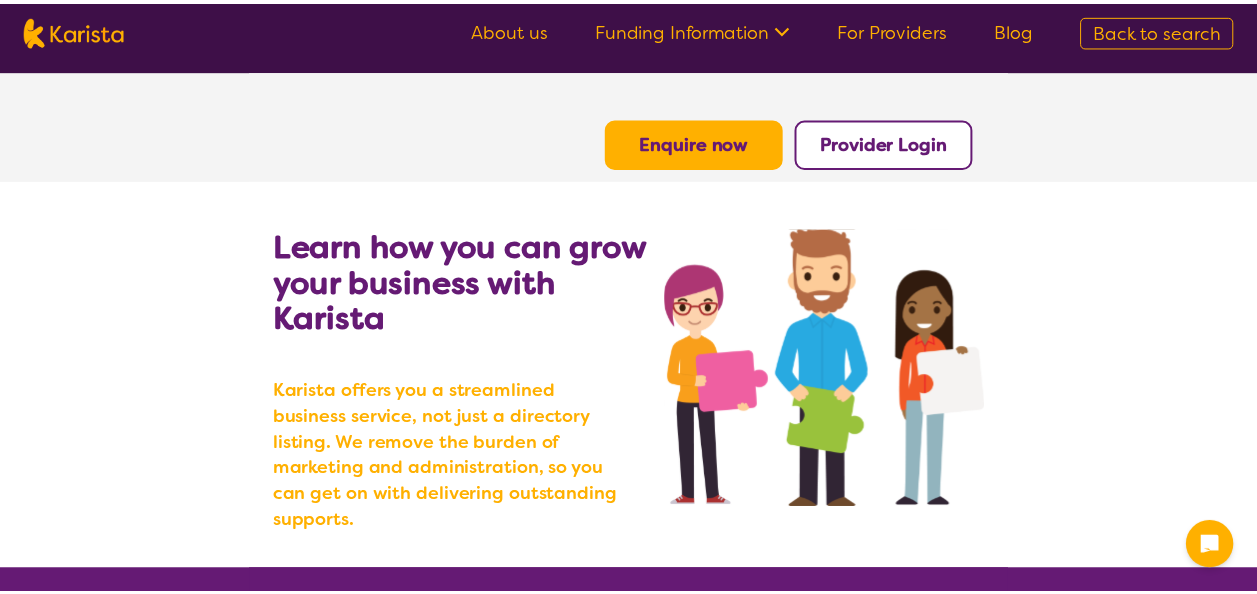 scroll, scrollTop: 0, scrollLeft: 0, axis: both 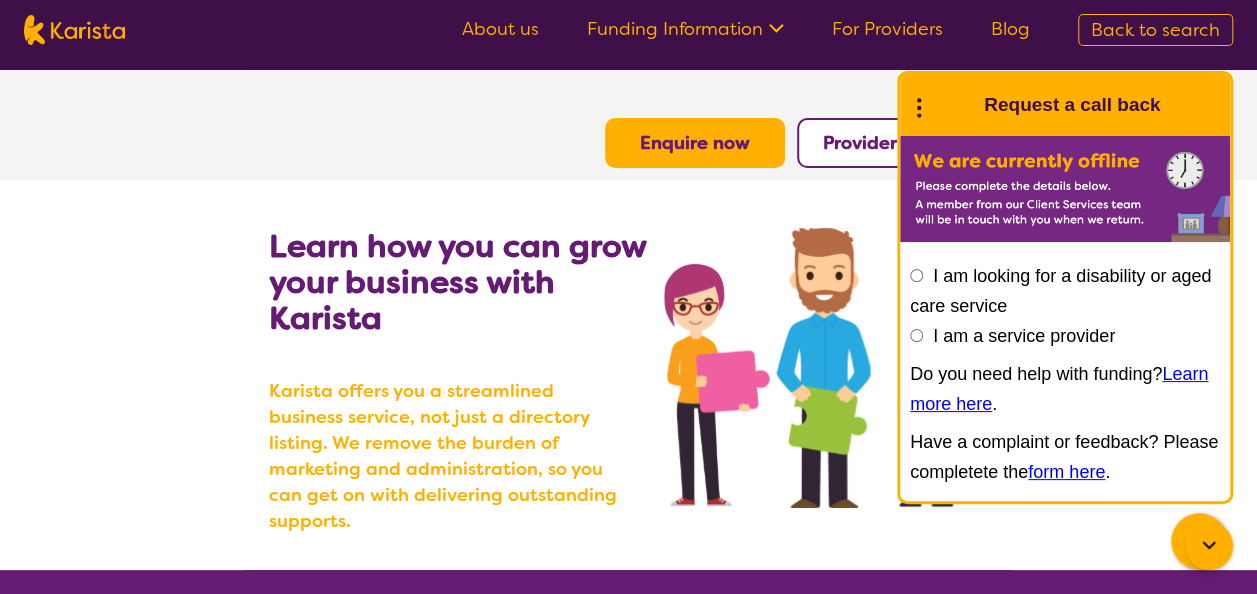 click at bounding box center (826, 368) 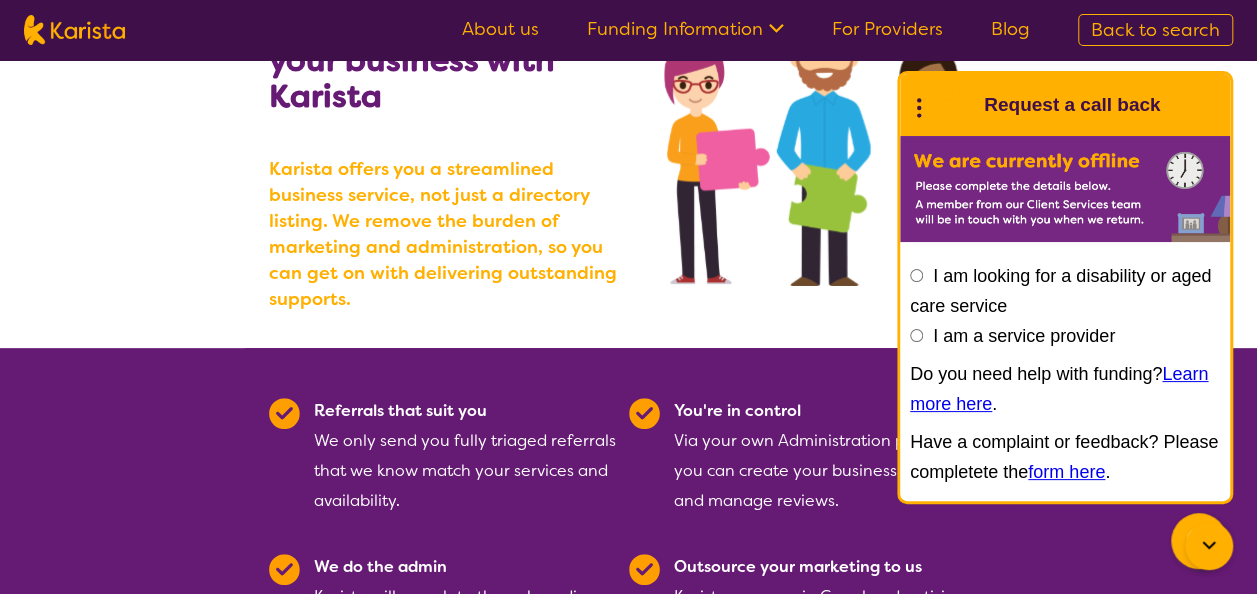 scroll, scrollTop: 0, scrollLeft: 0, axis: both 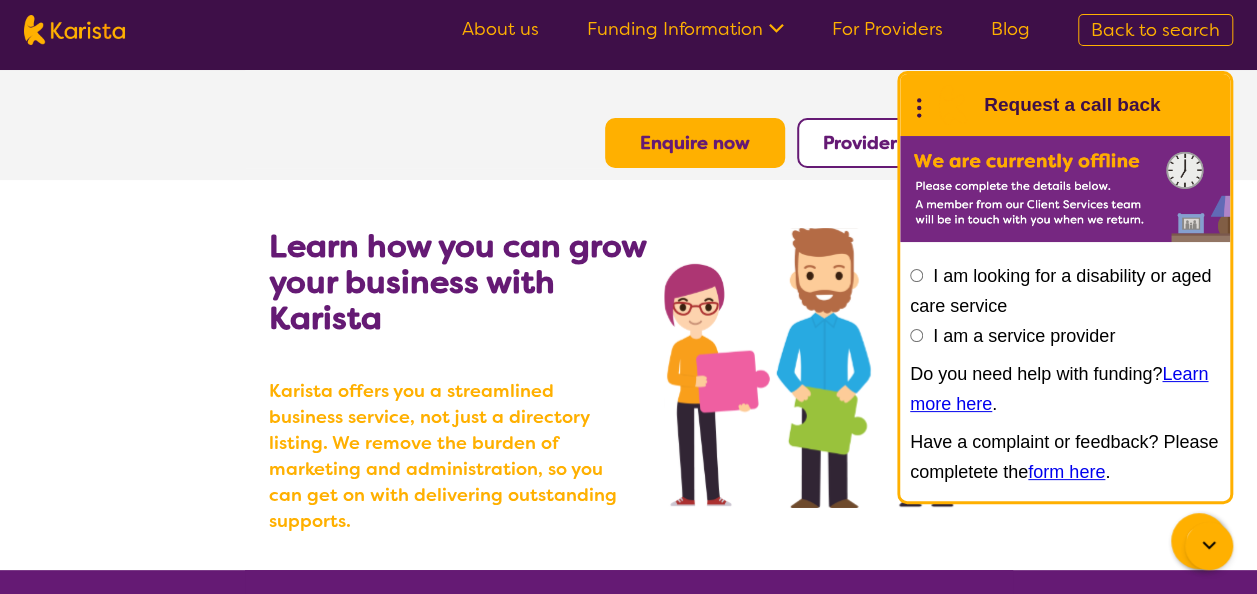 click on "Provider Login" at bounding box center [887, 143] 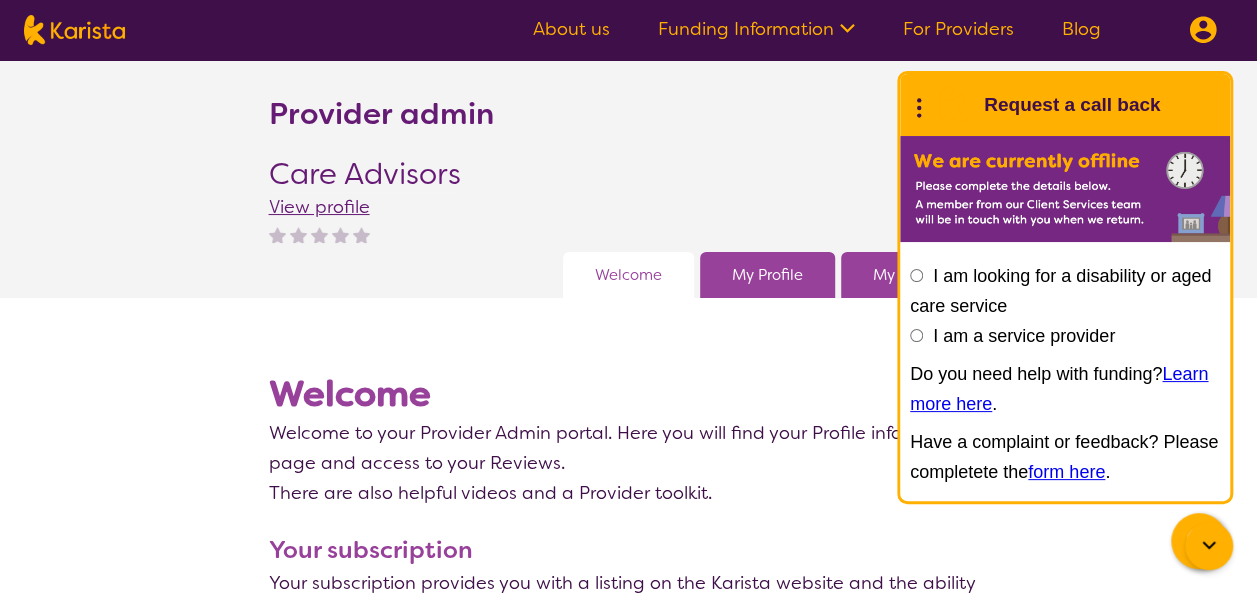 click at bounding box center (1209, 546) 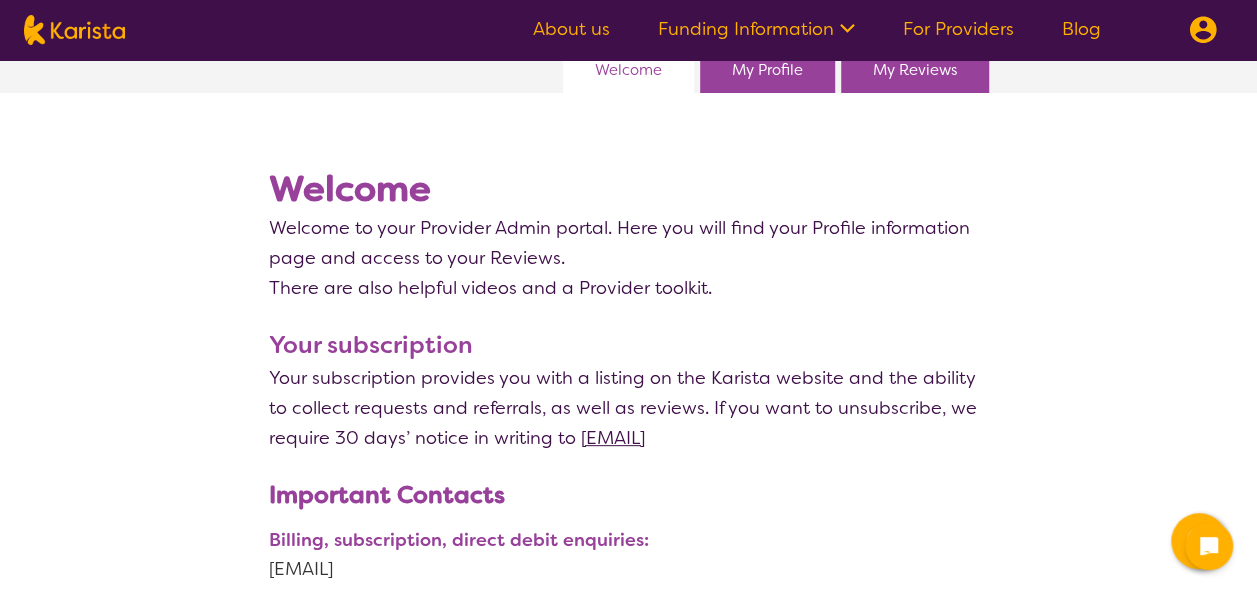 scroll, scrollTop: 0, scrollLeft: 0, axis: both 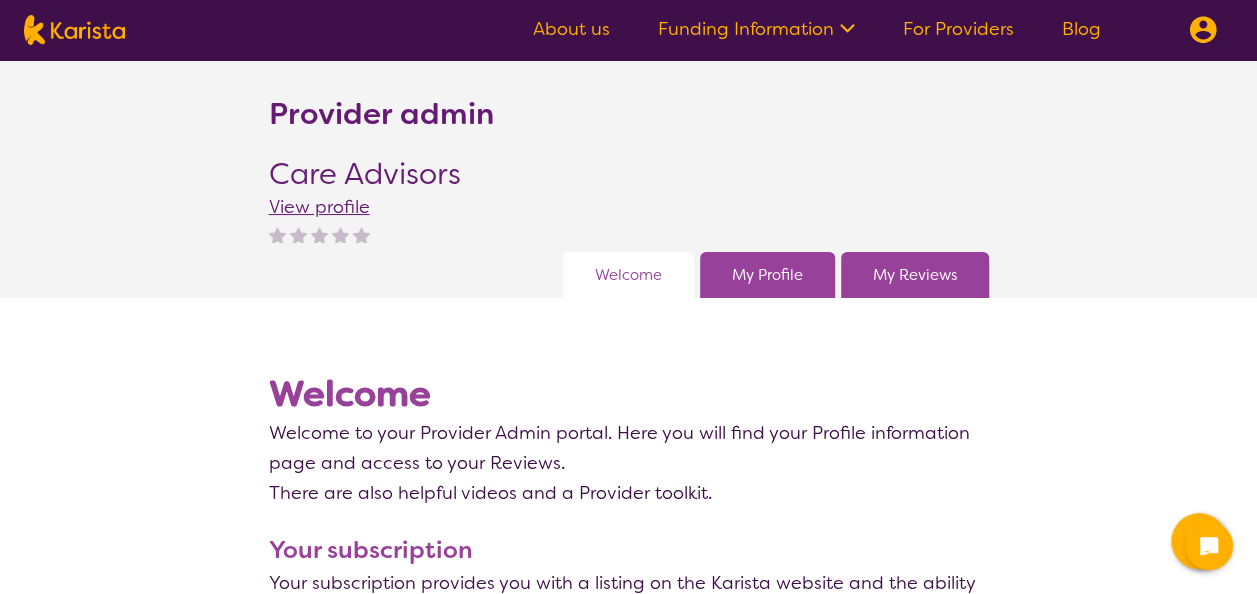 click on "My Profile" at bounding box center [767, 275] 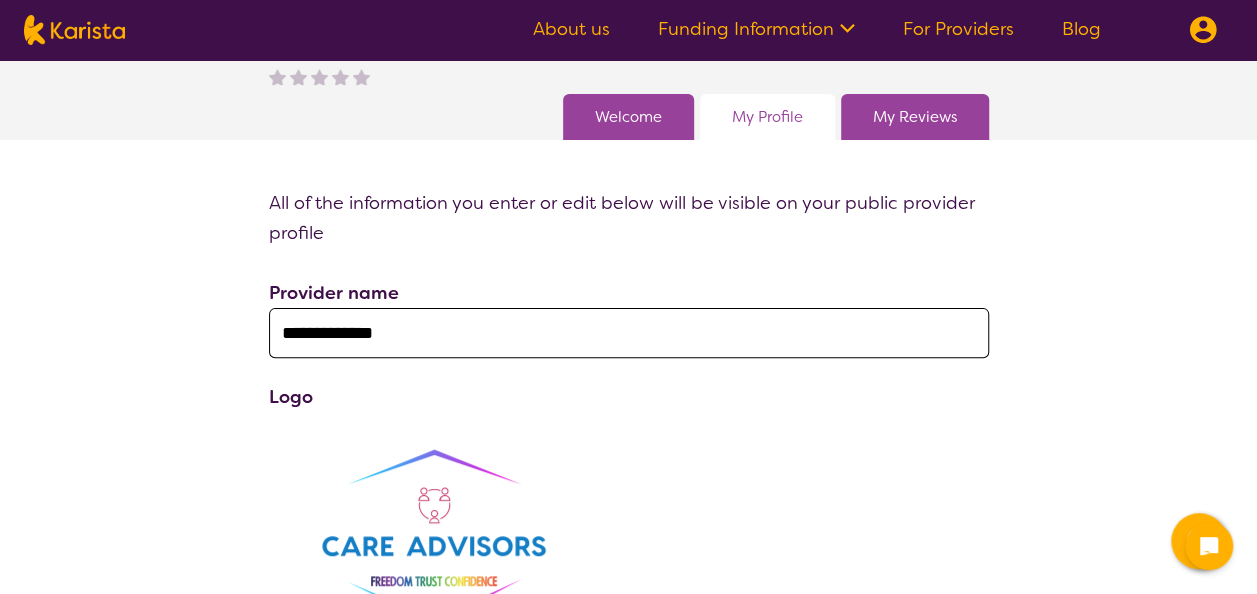 scroll, scrollTop: 87, scrollLeft: 0, axis: vertical 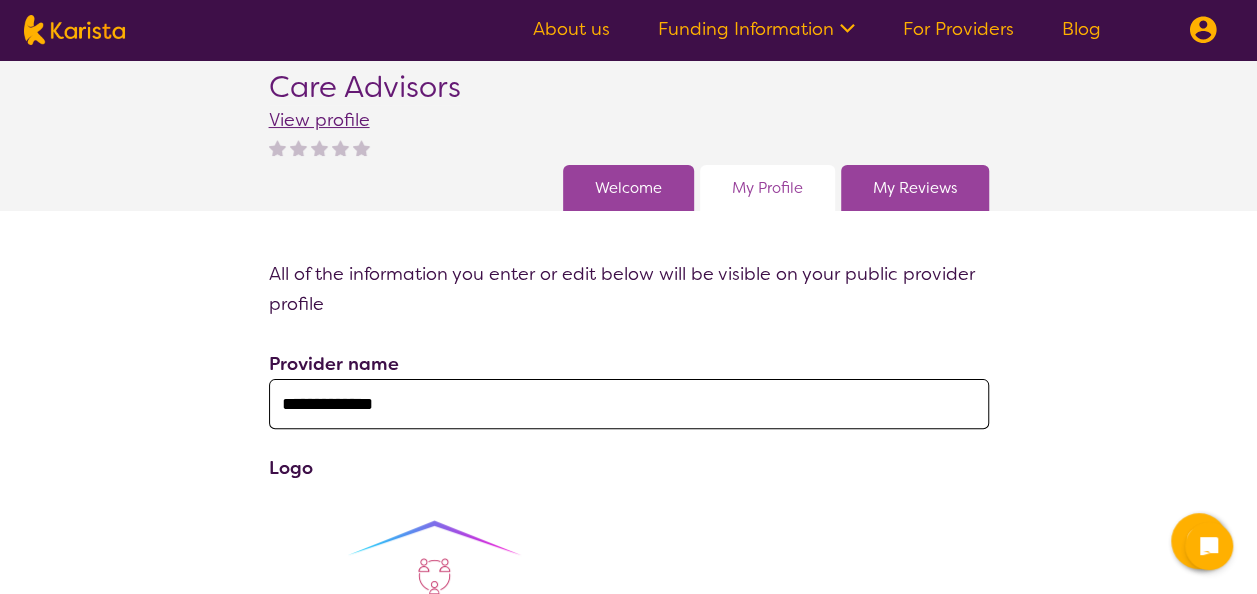 click on "My Reviews" at bounding box center (915, 188) 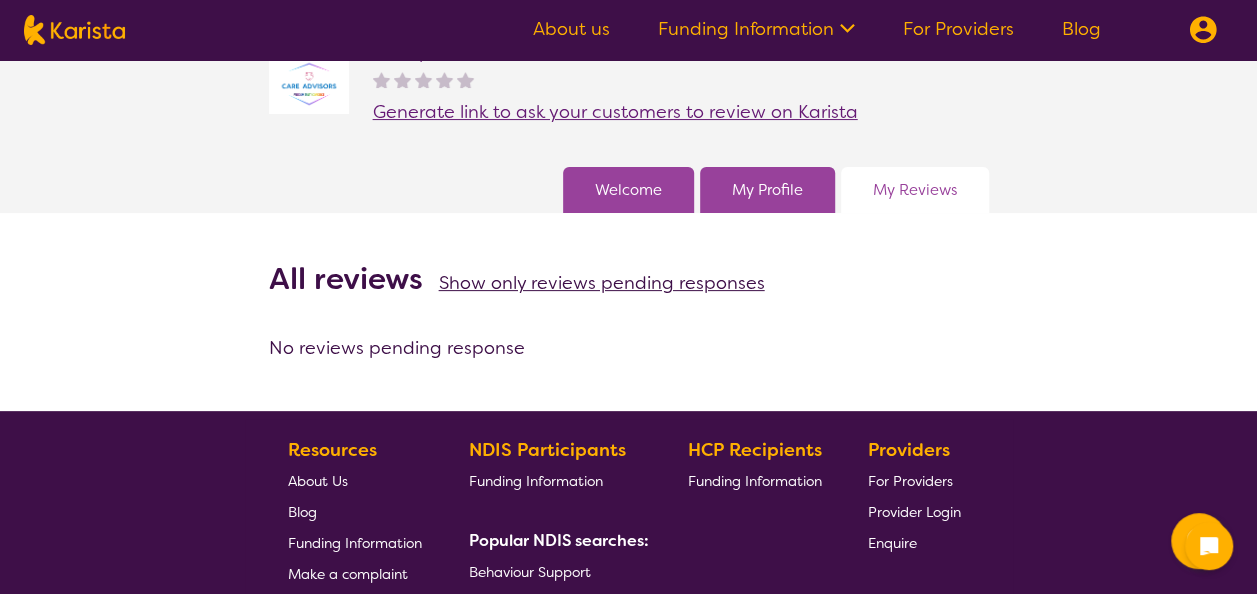 scroll, scrollTop: 44, scrollLeft: 0, axis: vertical 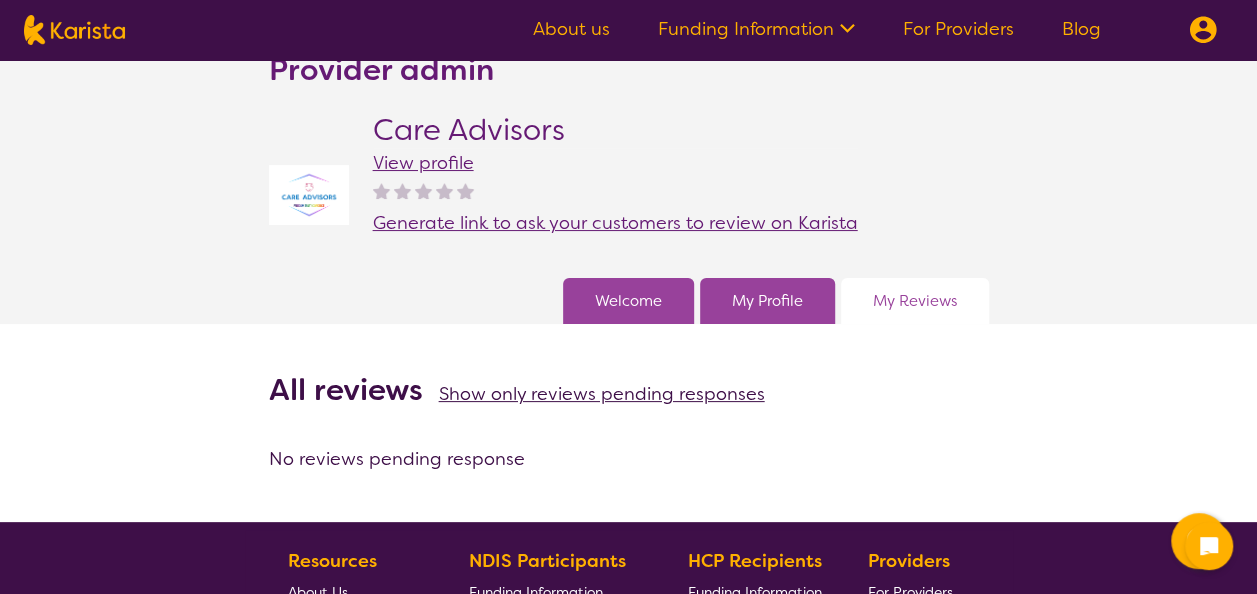 click on "View profile" at bounding box center (423, 163) 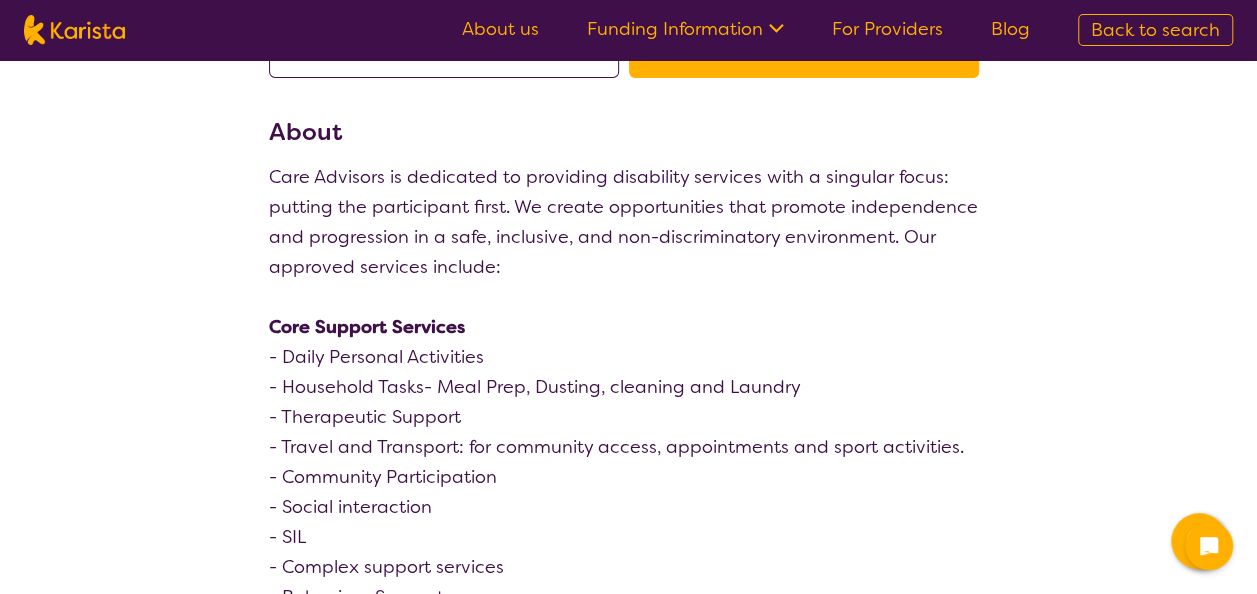 scroll, scrollTop: 0, scrollLeft: 0, axis: both 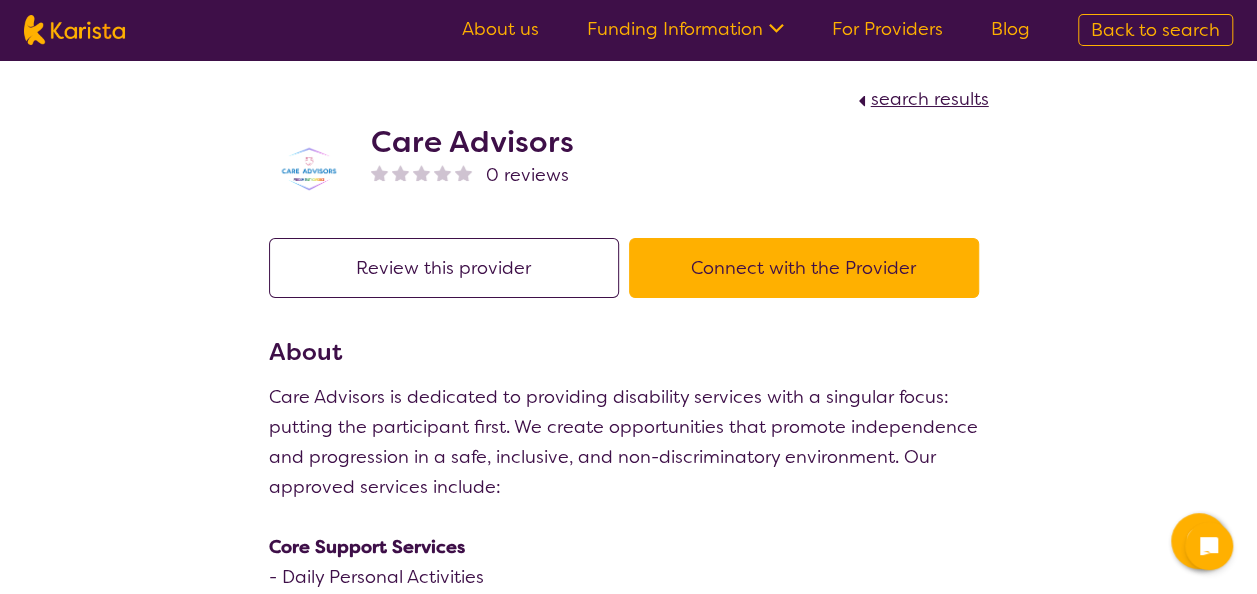 click 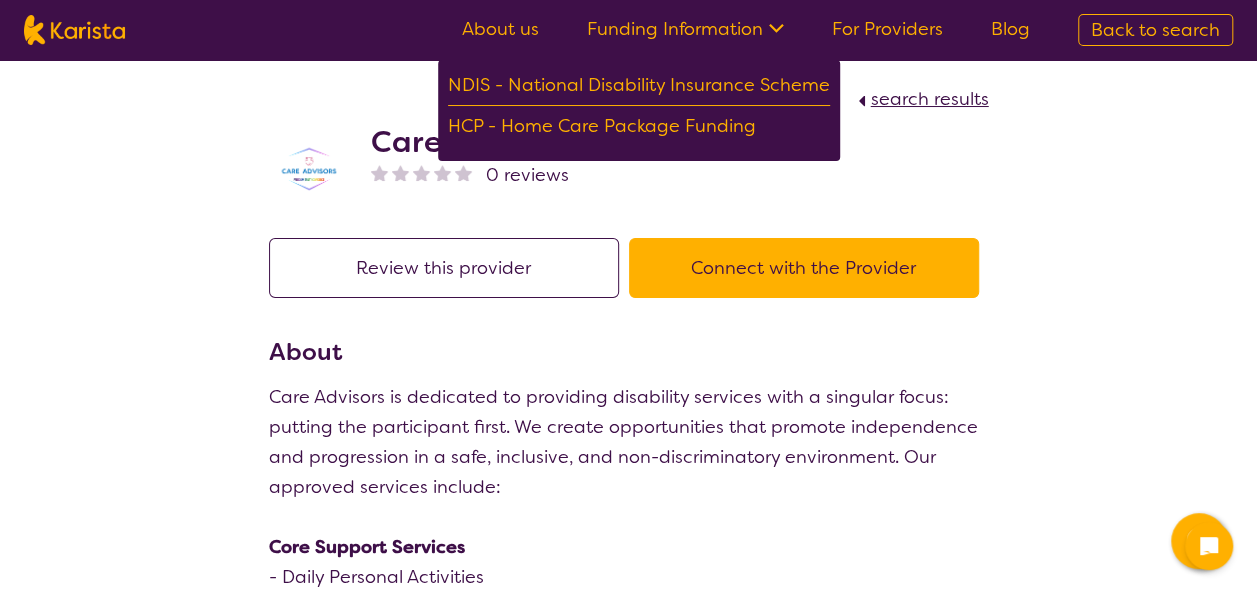 click on "search results" at bounding box center [930, 99] 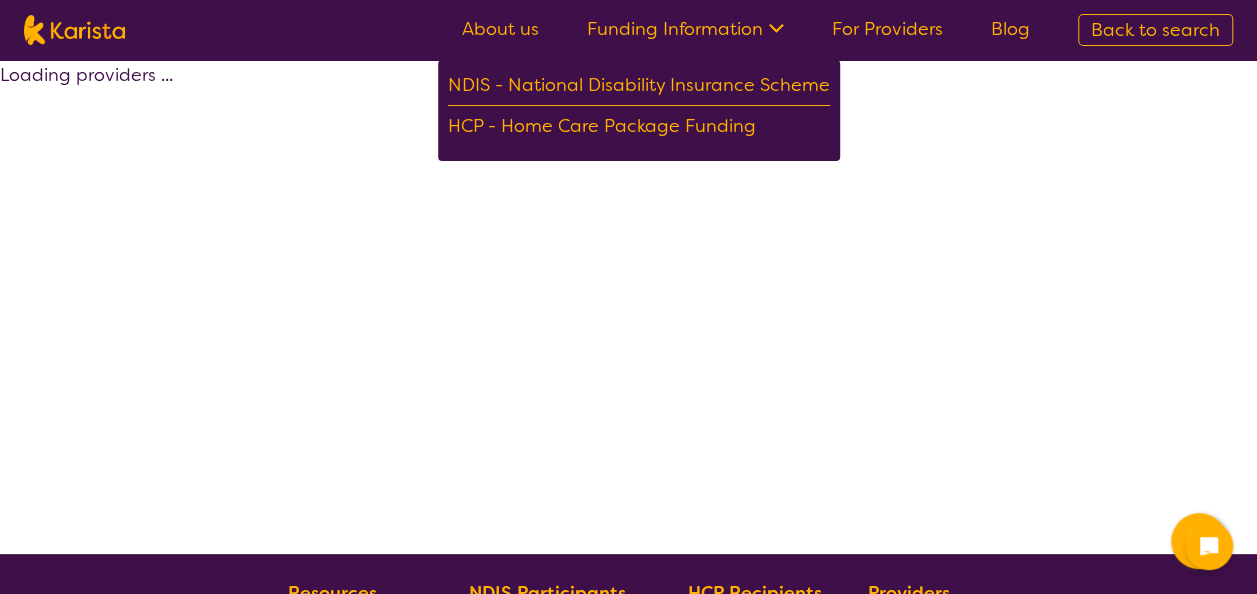 select on "by_score" 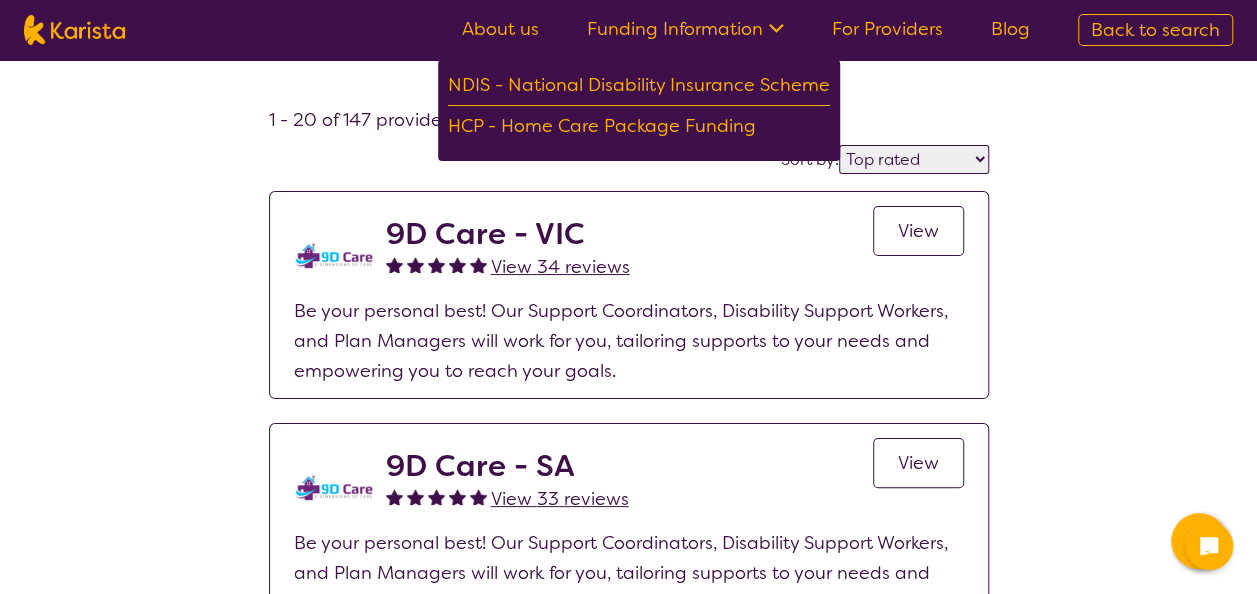 click on "1 - 20 of 147 providers . Sort by:  Highly reviewed Top rated 9D Care - [STATE] View   34   reviews View Be your personal best! Our Support Coordinators, Disability Support Workers, and Plan Managers will work for you, tailoring supports to your needs and empowering you to reach your goals. 9D Care - [STATE] View   33   reviews View Be your personal best! Our Support Coordinators, Disability Support Workers, and Plan Managers will work for you, tailoring supports to your needs and empowering you to reach your goals. 9D Care - [STATE] View   33   reviews View Be your personal best! Our Support Coordinators and Plan Managers will work for you, tailoring supports to your needs and empowering you to reach your goals. 9D Care - [STATE] View   33   reviews View Be your personal best! Our Support Coordinators, Disability Support Workers, and Plan Managers will work for you, tailoring supports to your needs and empowering you to reach your goals. This Ability Care View   27   reviews View Pillar Allied Health View   22   View" at bounding box center (628, 2454) 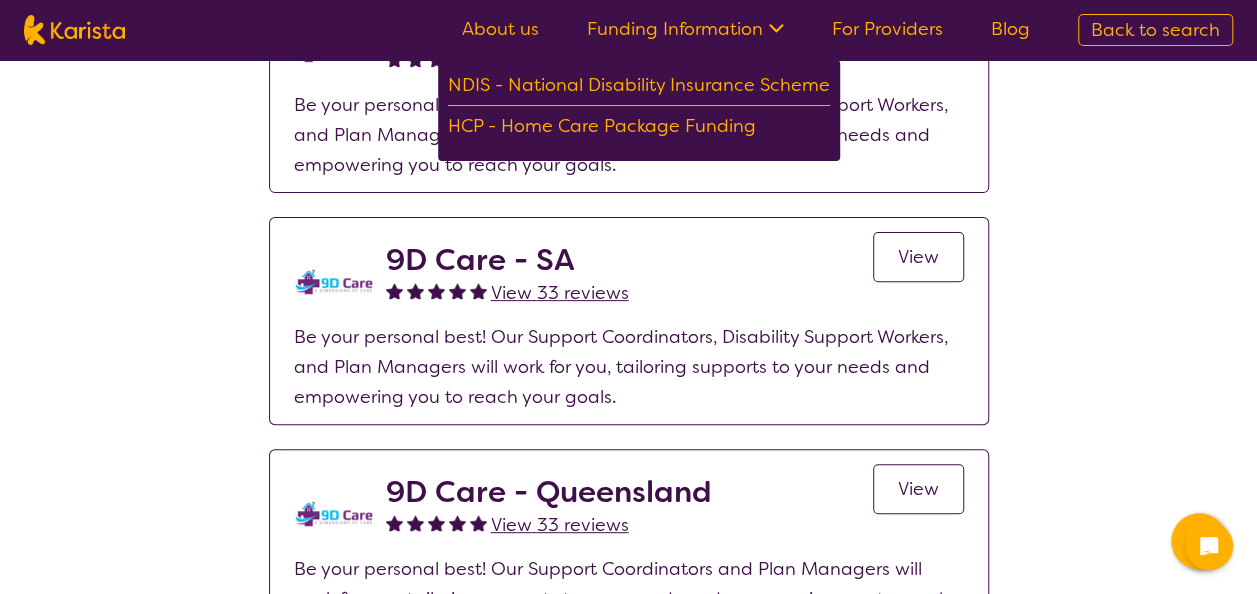 scroll, scrollTop: 0, scrollLeft: 0, axis: both 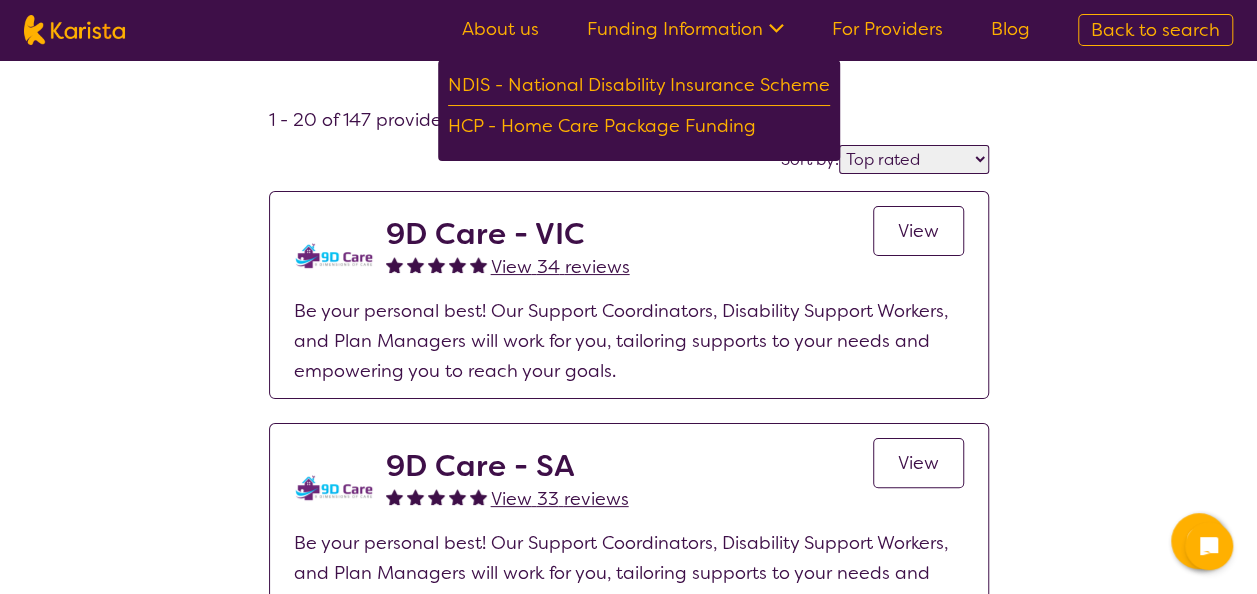click on "Blog" at bounding box center (1010, 29) 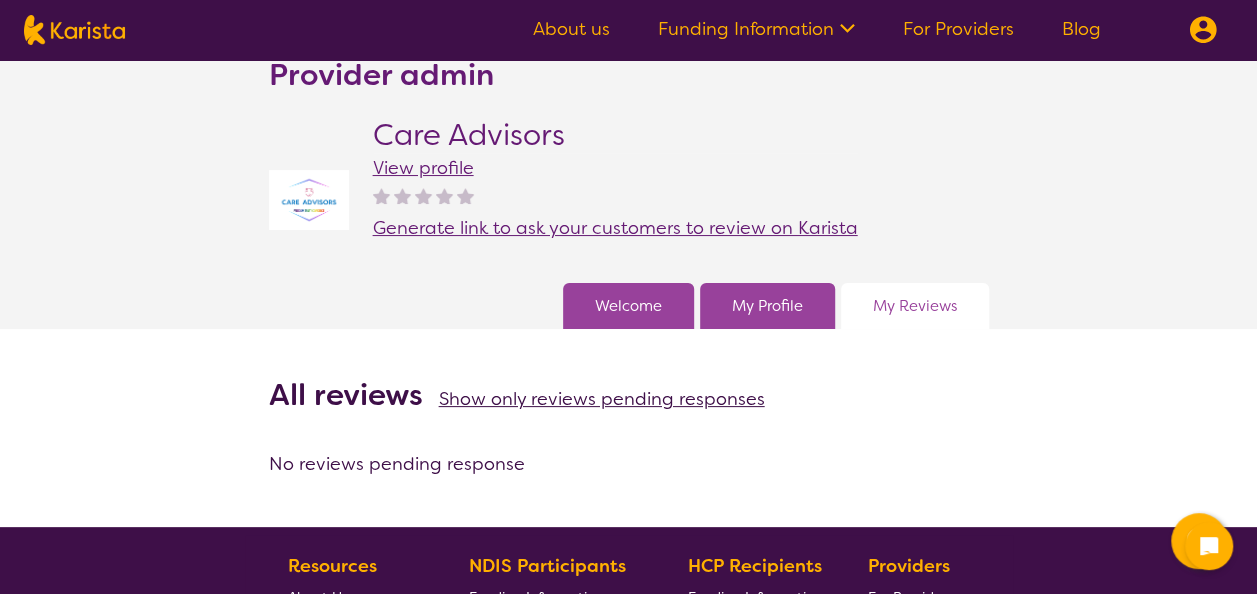 scroll, scrollTop: 0, scrollLeft: 0, axis: both 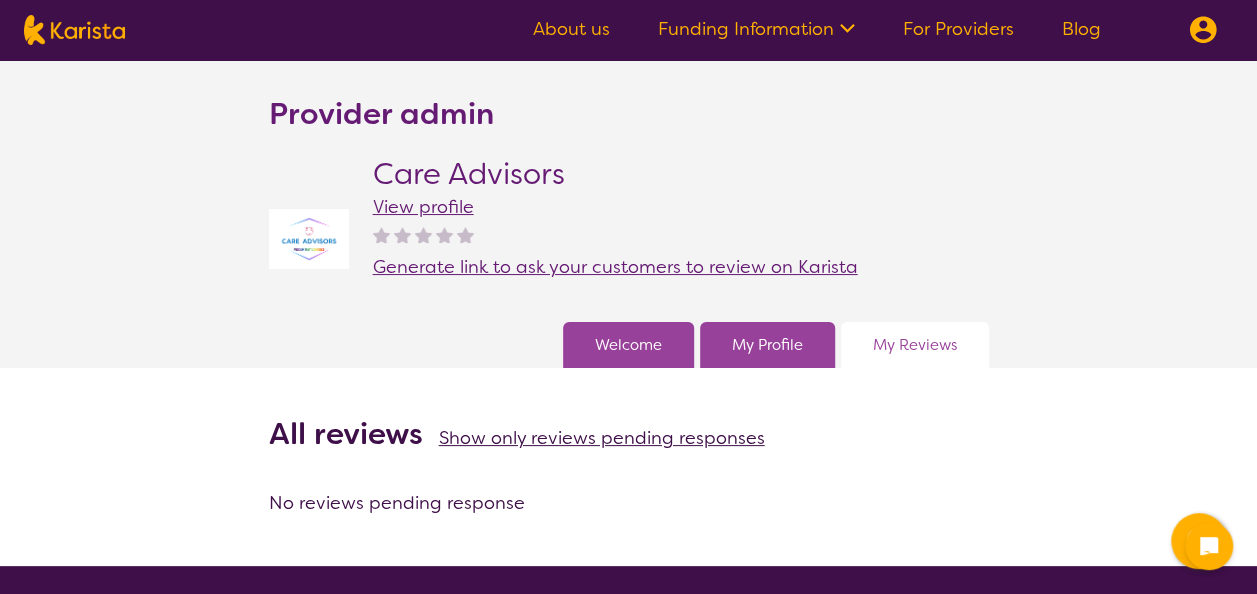 click on "For Providers" at bounding box center (958, 29) 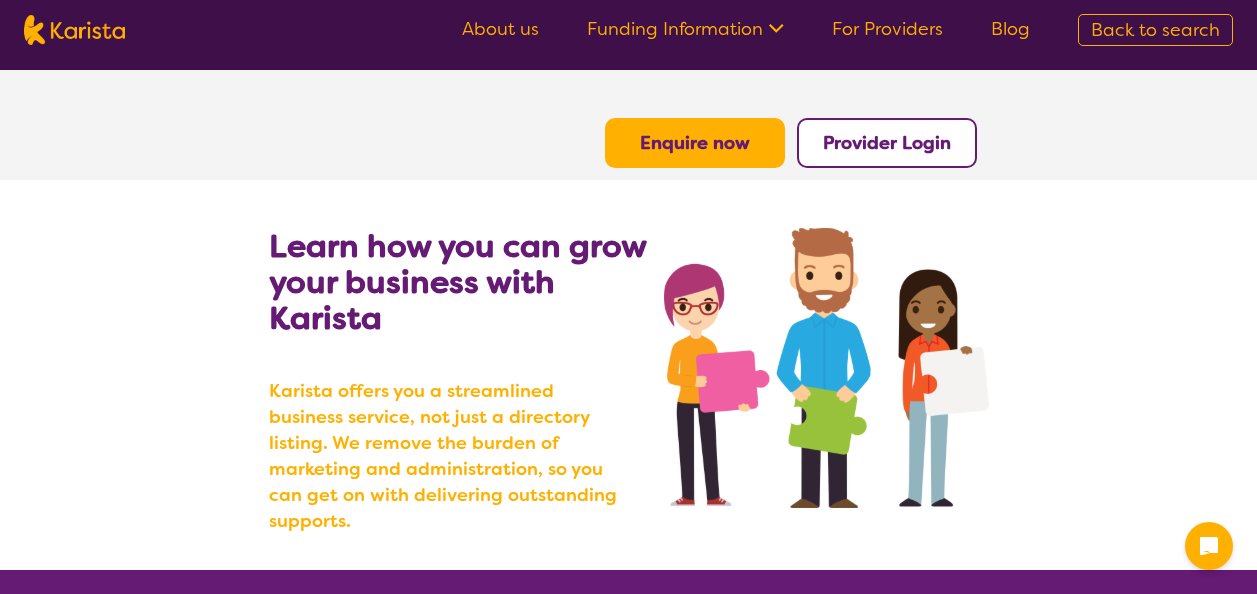 scroll, scrollTop: 0, scrollLeft: 0, axis: both 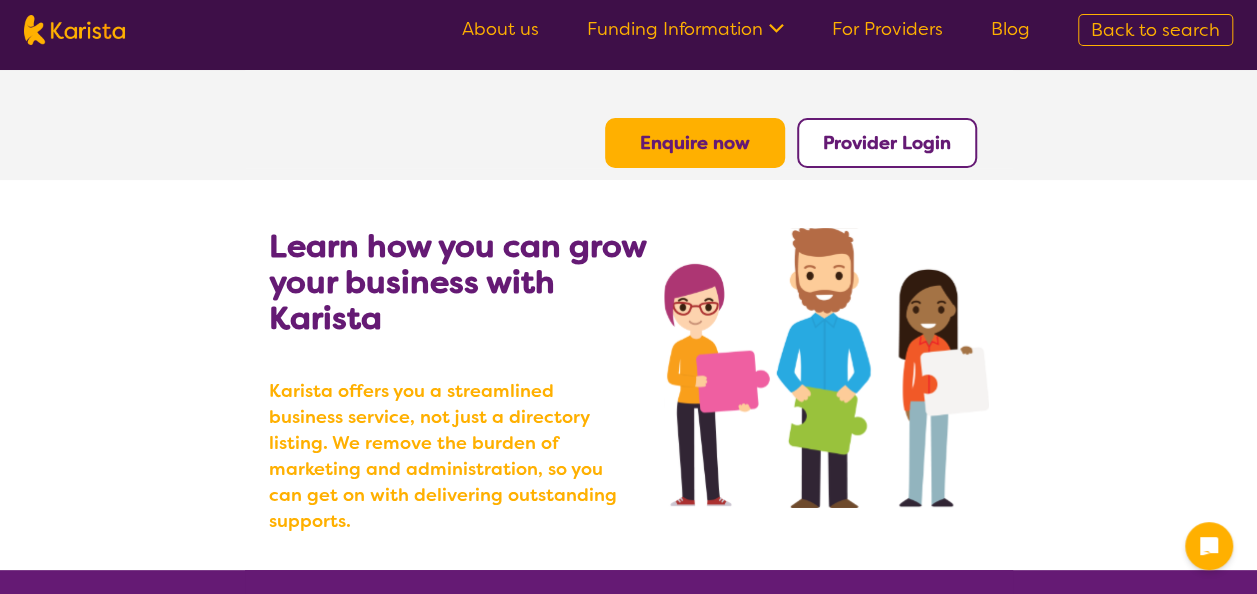 click on "Provider Login" at bounding box center (887, 143) 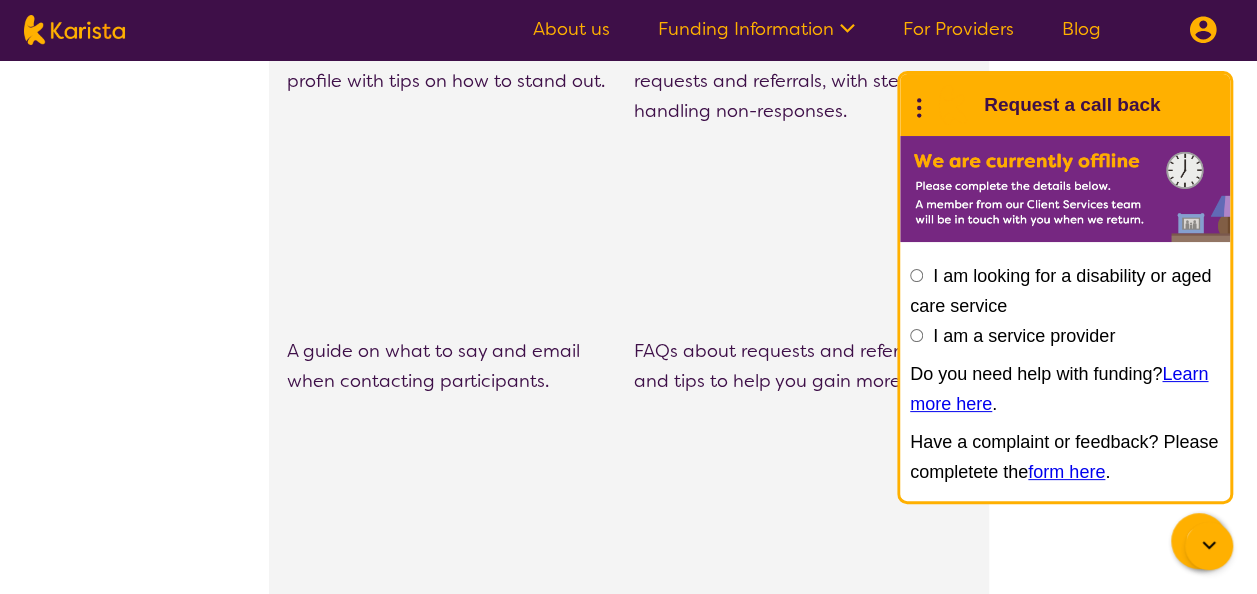 scroll, scrollTop: 1351, scrollLeft: 0, axis: vertical 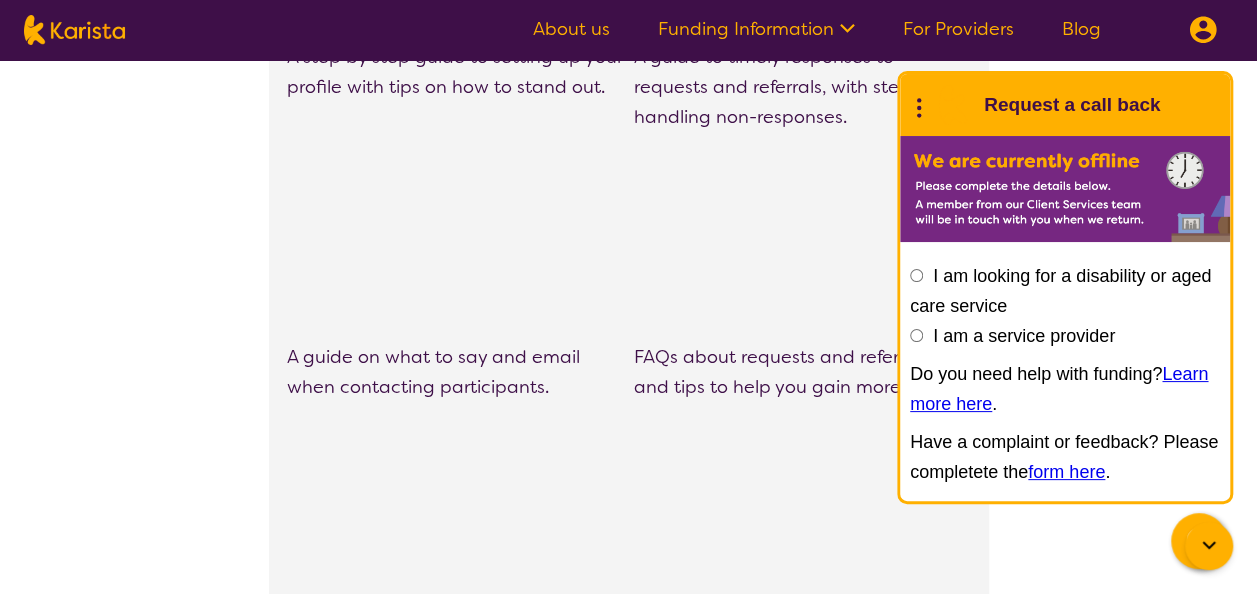 click at bounding box center (1209, 546) 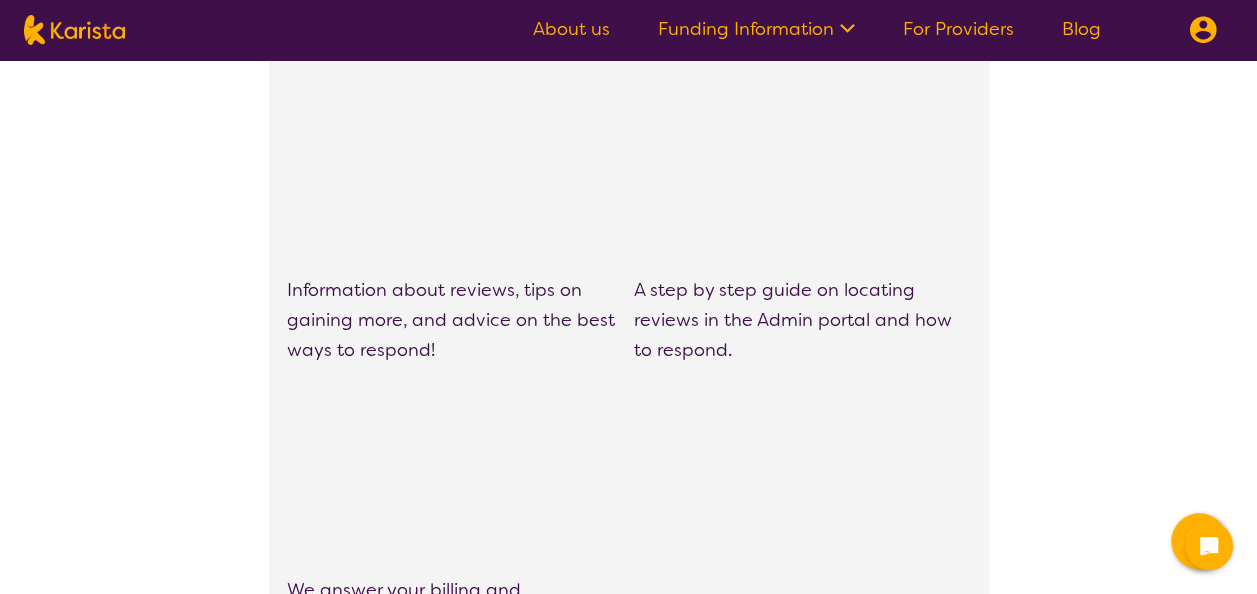 scroll, scrollTop: 1803, scrollLeft: 0, axis: vertical 